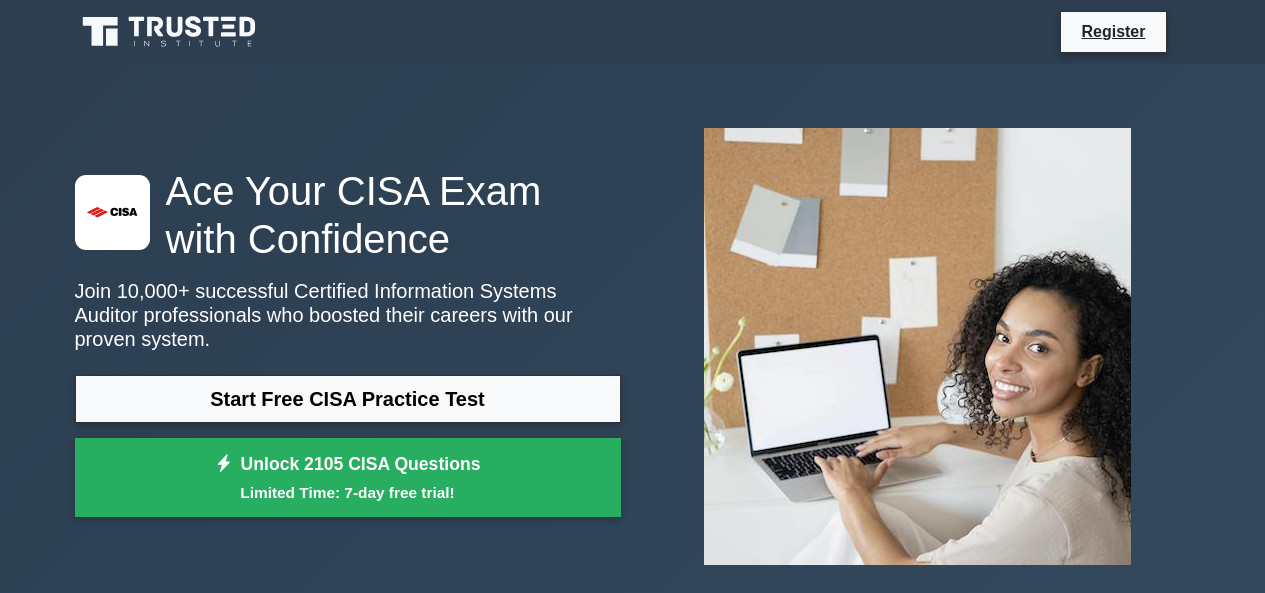 scroll, scrollTop: 0, scrollLeft: 0, axis: both 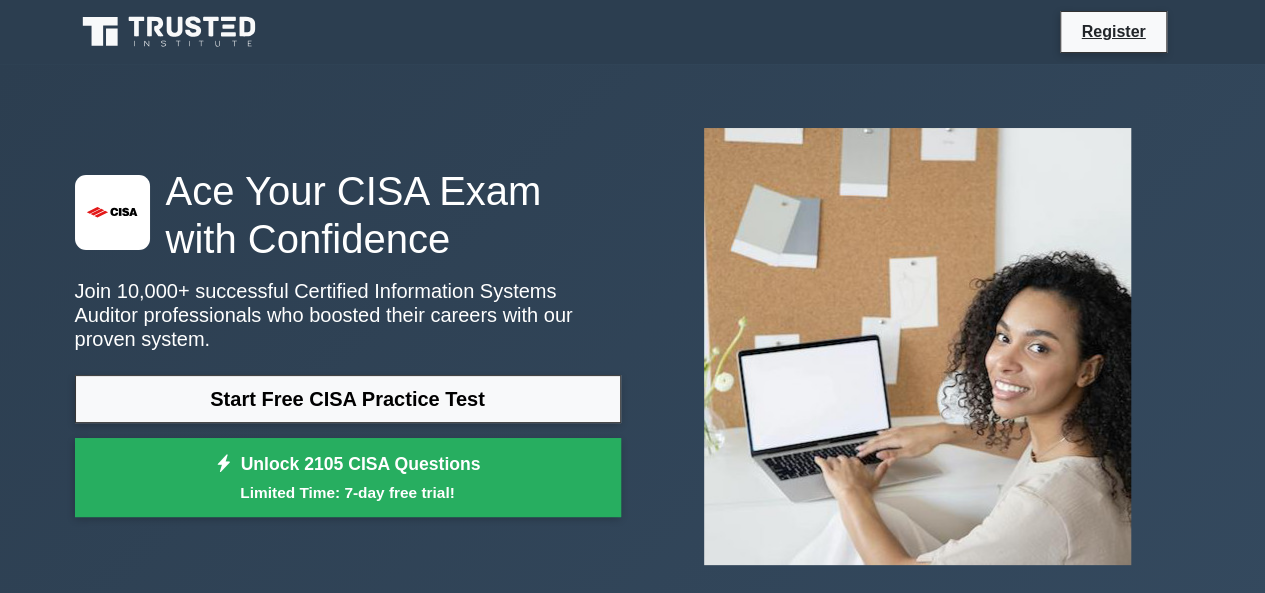 click on "Start Free CISA Practice Test" at bounding box center [348, 399] 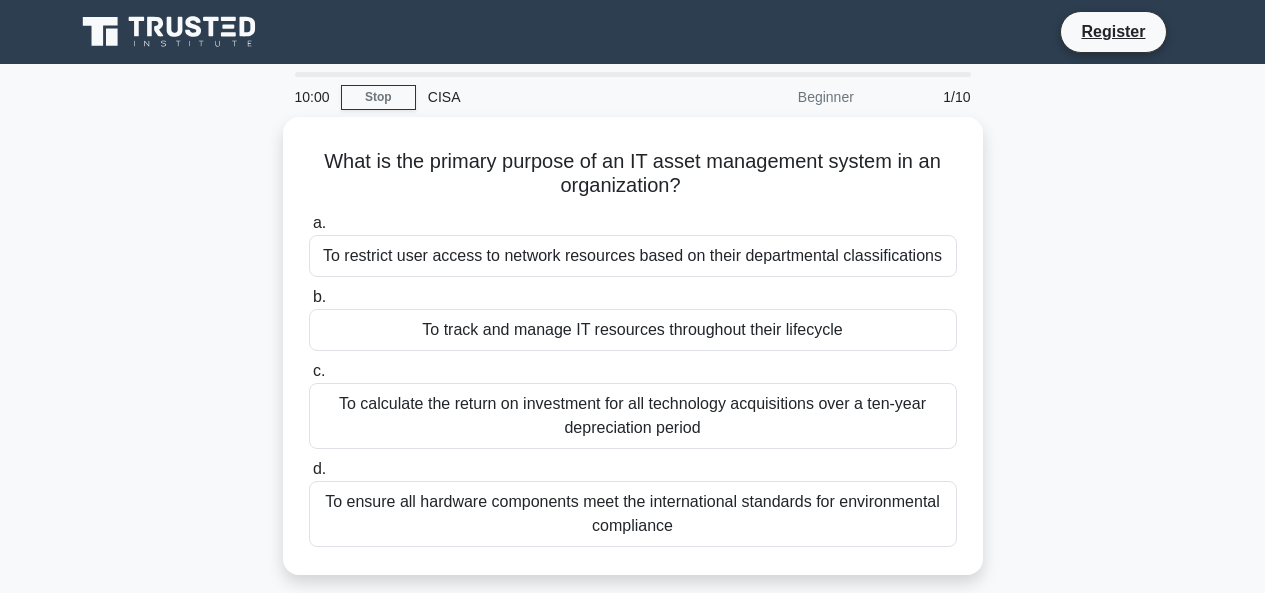 scroll, scrollTop: 0, scrollLeft: 0, axis: both 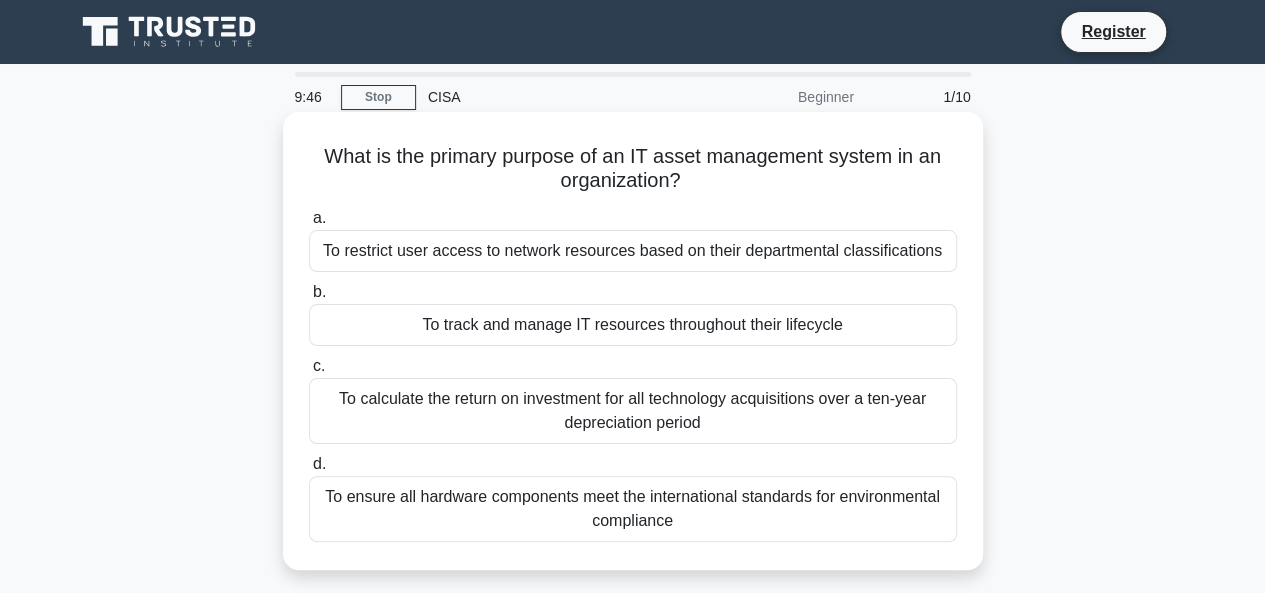 click on "To ensure all hardware components meet the international standards for environmental compliance" at bounding box center (633, 509) 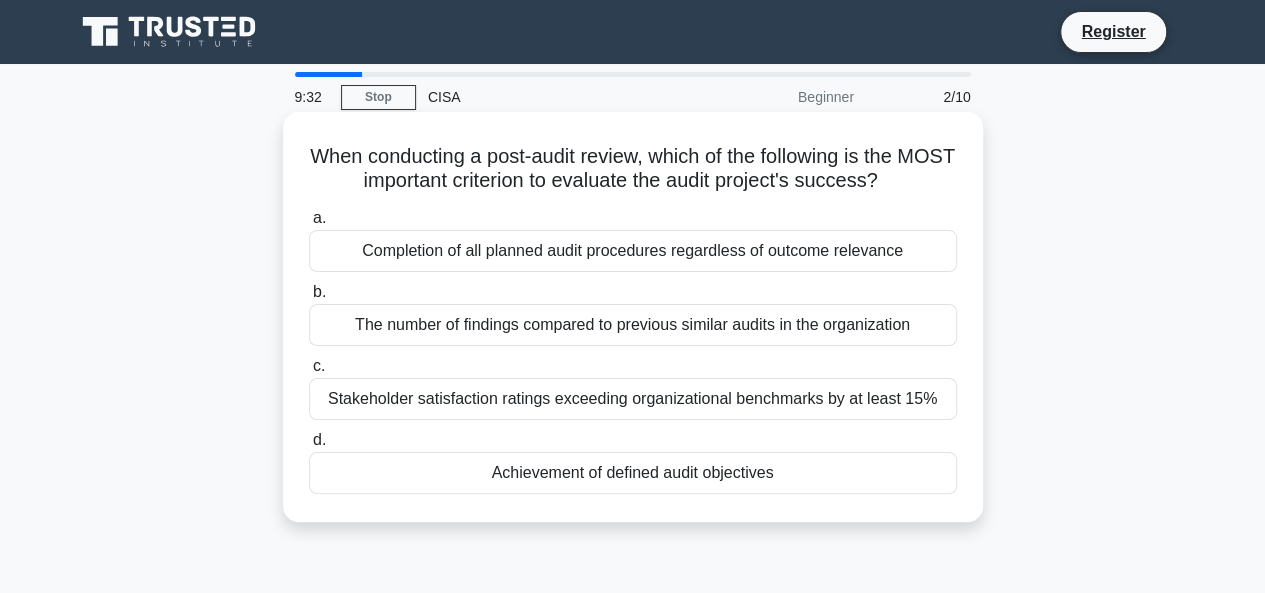 click on "Completion of all planned audit procedures regardless of outcome relevance" at bounding box center [633, 251] 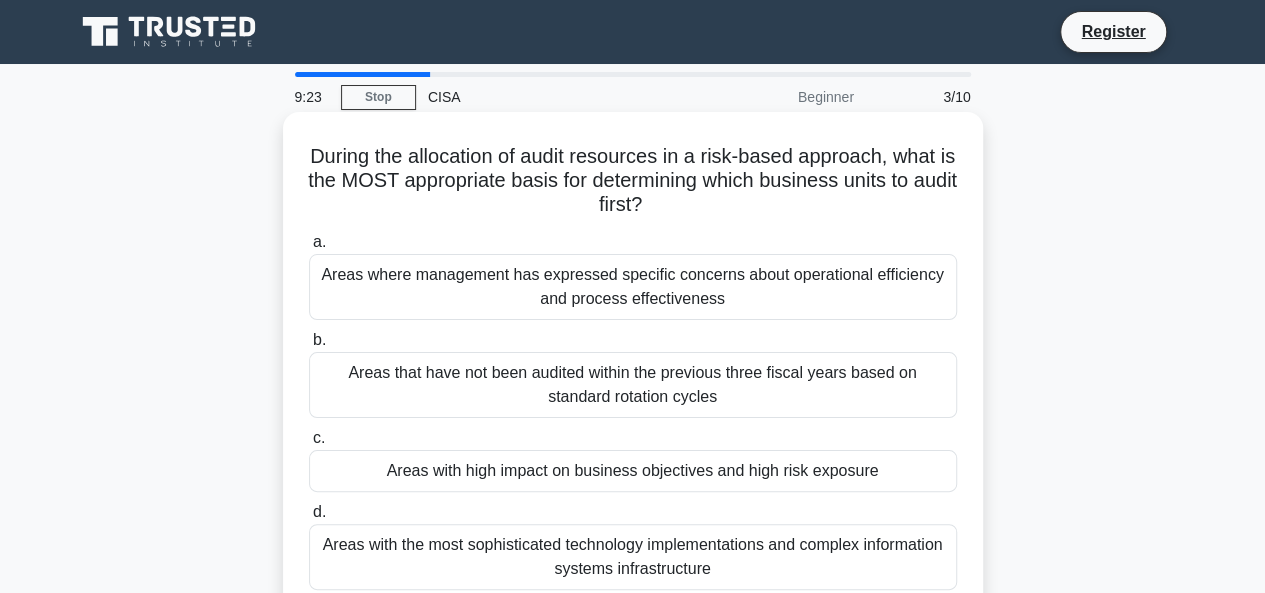 scroll, scrollTop: 100, scrollLeft: 0, axis: vertical 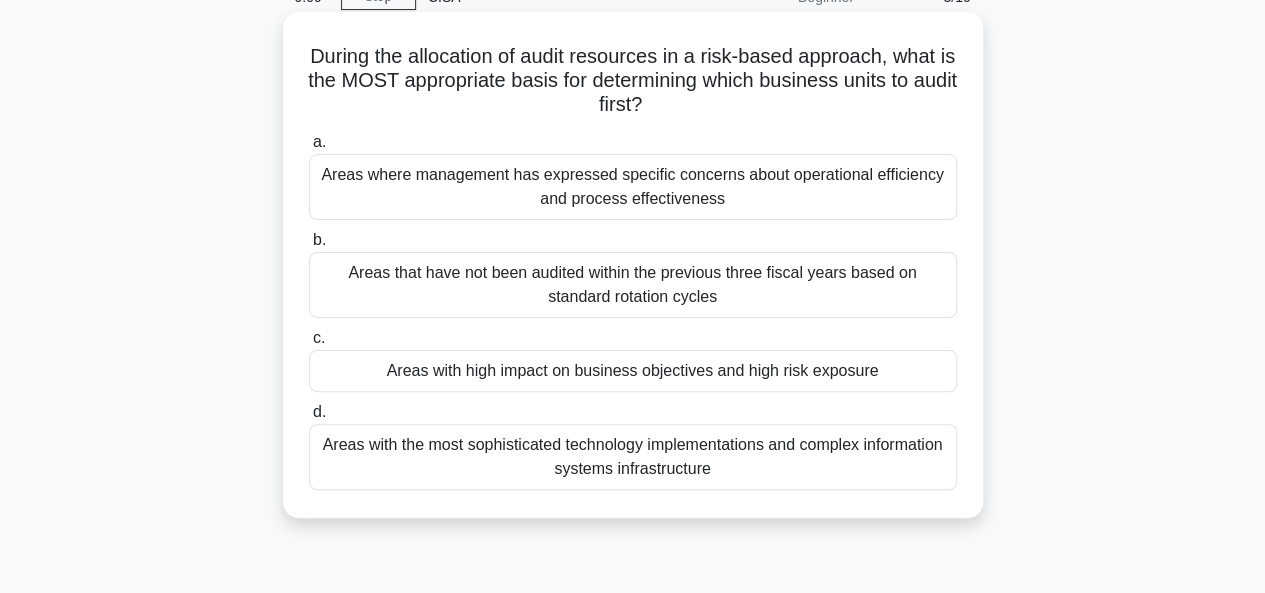 click on "Areas where management has expressed specific concerns about operational efficiency and process effectiveness" at bounding box center [633, 187] 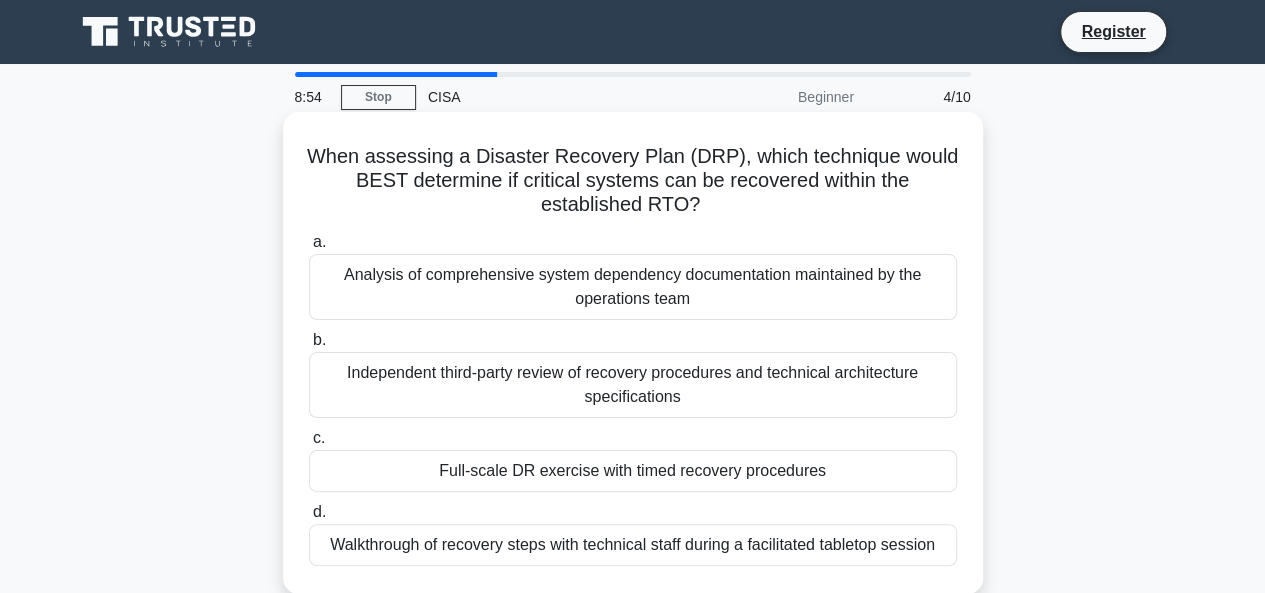 scroll, scrollTop: 100, scrollLeft: 0, axis: vertical 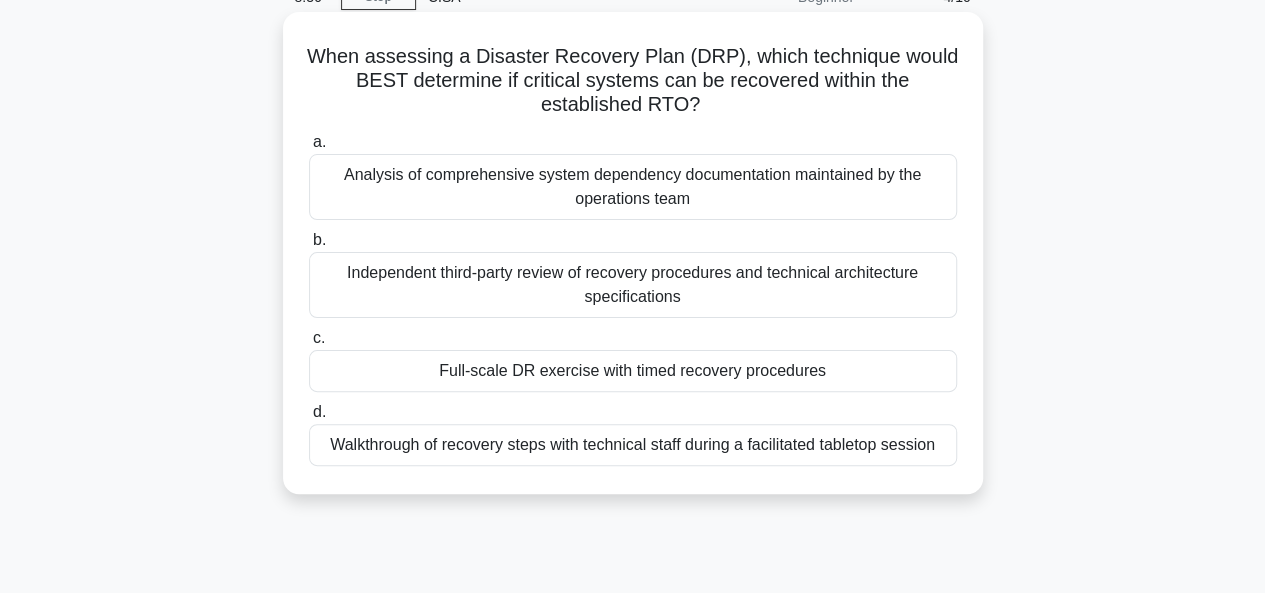 click on "Walkthrough of recovery steps with technical staff during a facilitated tabletop session" at bounding box center [633, 445] 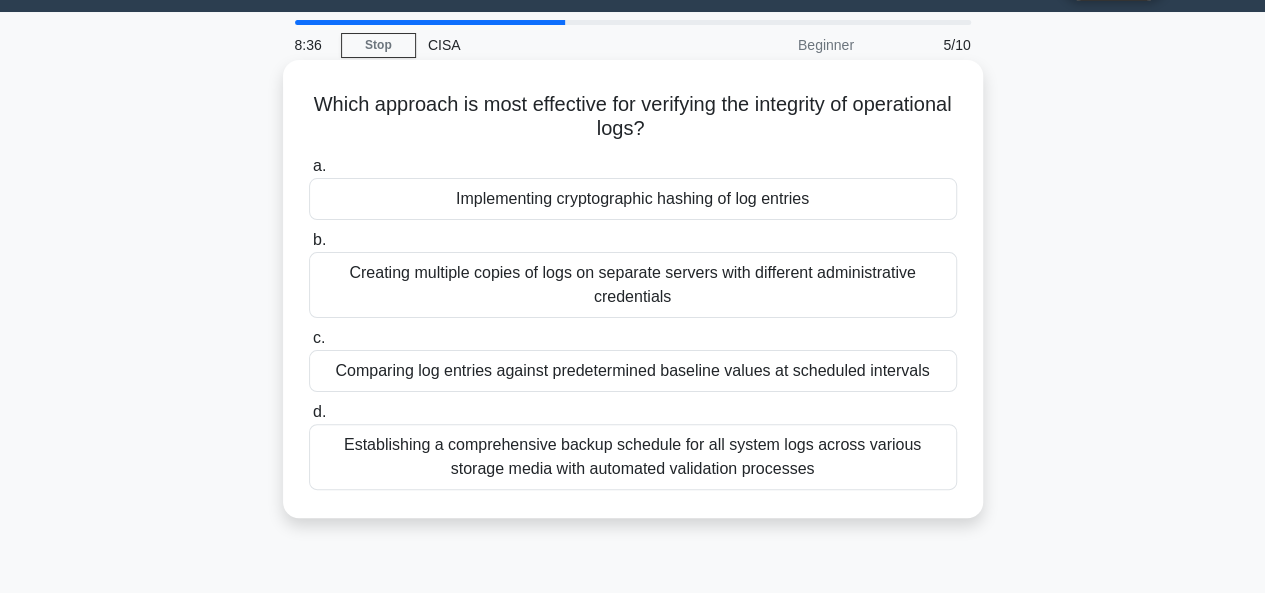 scroll, scrollTop: 0, scrollLeft: 0, axis: both 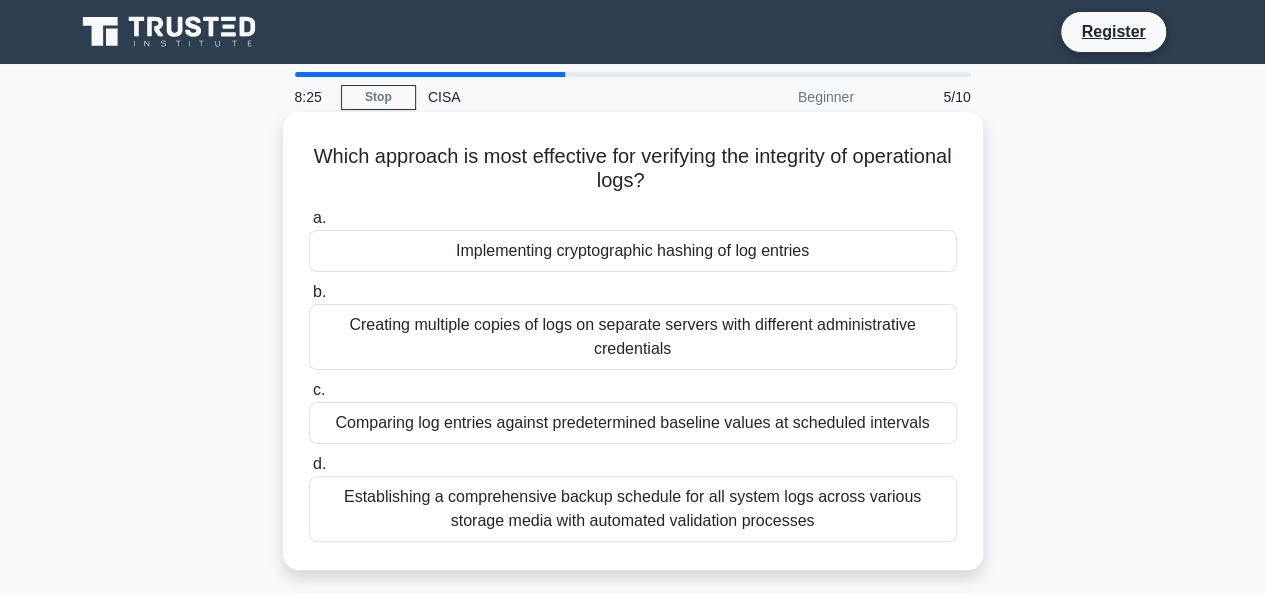 click on "Establishing a comprehensive backup schedule for all system logs across various storage media with automated validation processes" at bounding box center [633, 509] 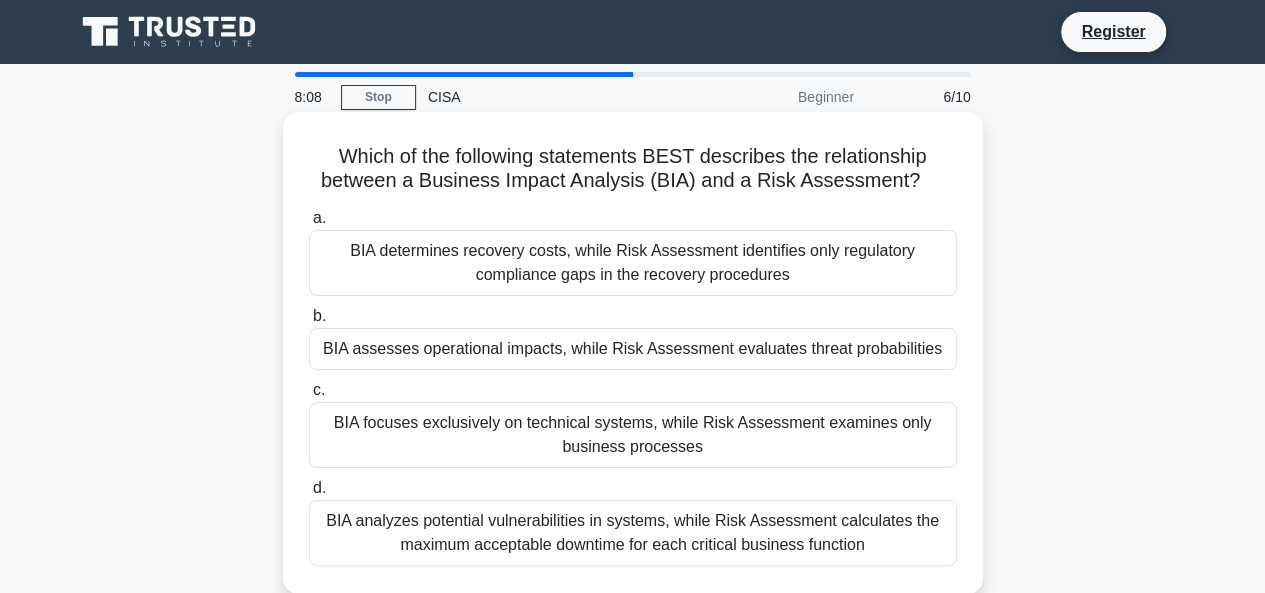 scroll, scrollTop: 100, scrollLeft: 0, axis: vertical 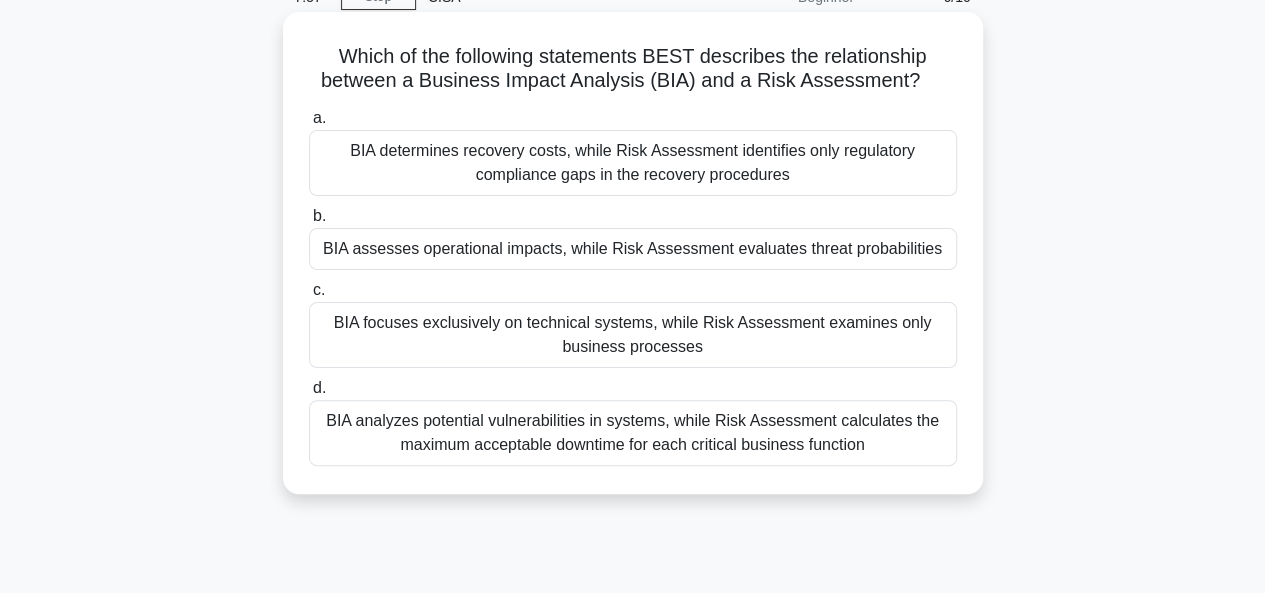 click on "BIA assesses operational impacts, while Risk Assessment evaluates threat probabilities" at bounding box center (633, 249) 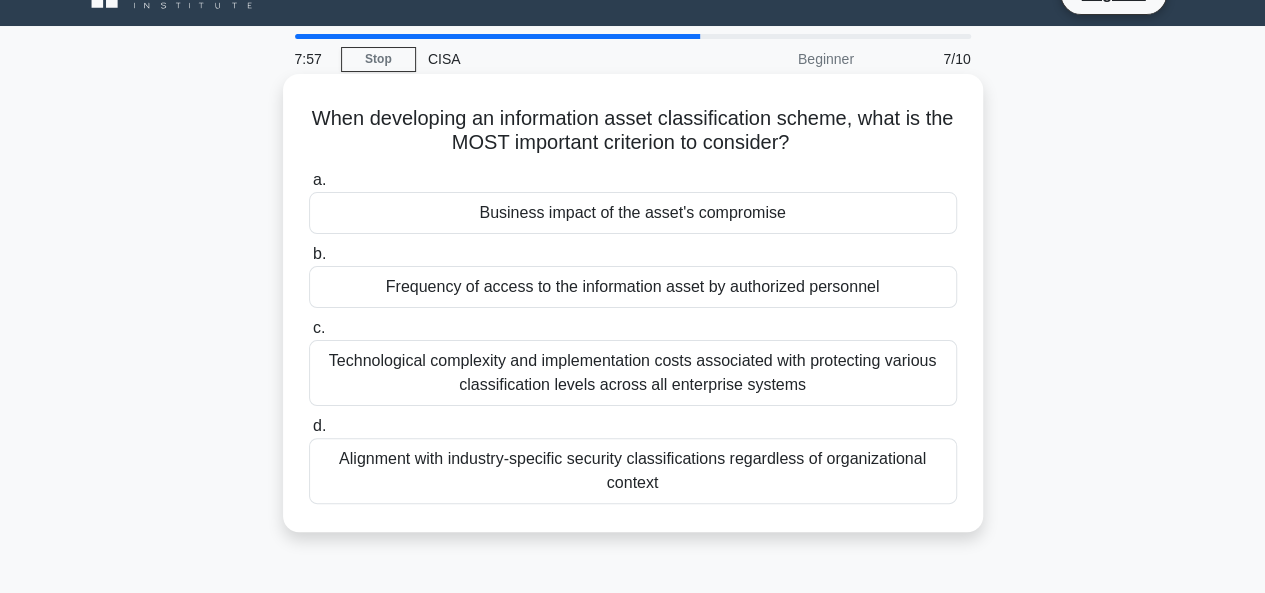 scroll, scrollTop: 0, scrollLeft: 0, axis: both 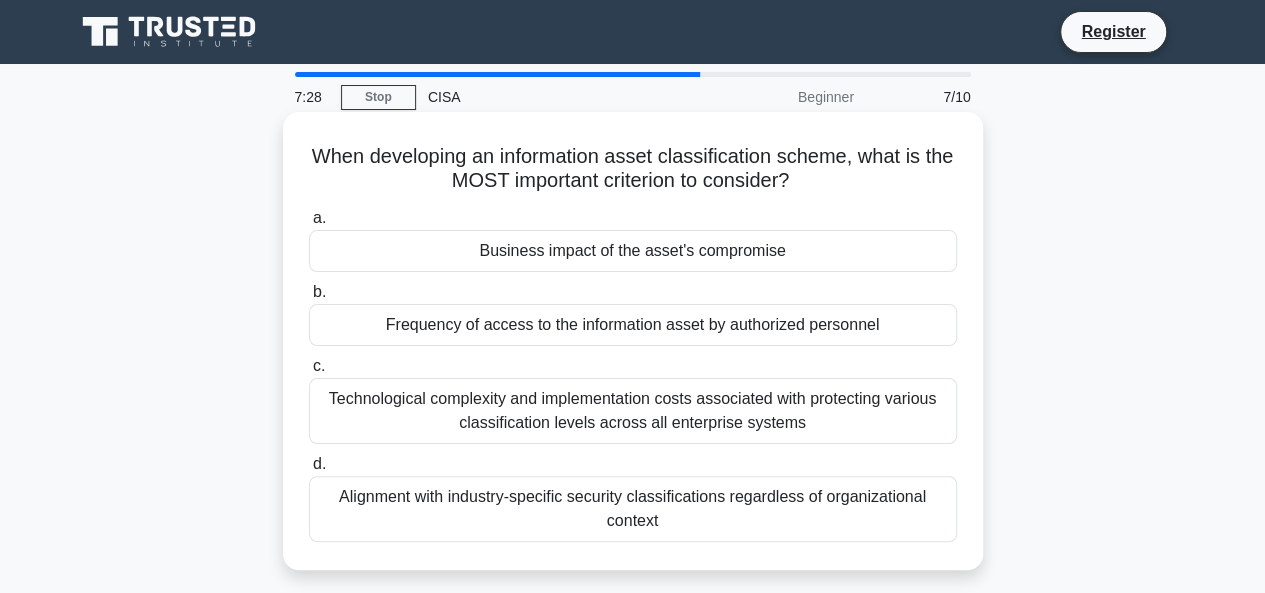 click on "Business impact of the asset's compromise" at bounding box center [633, 251] 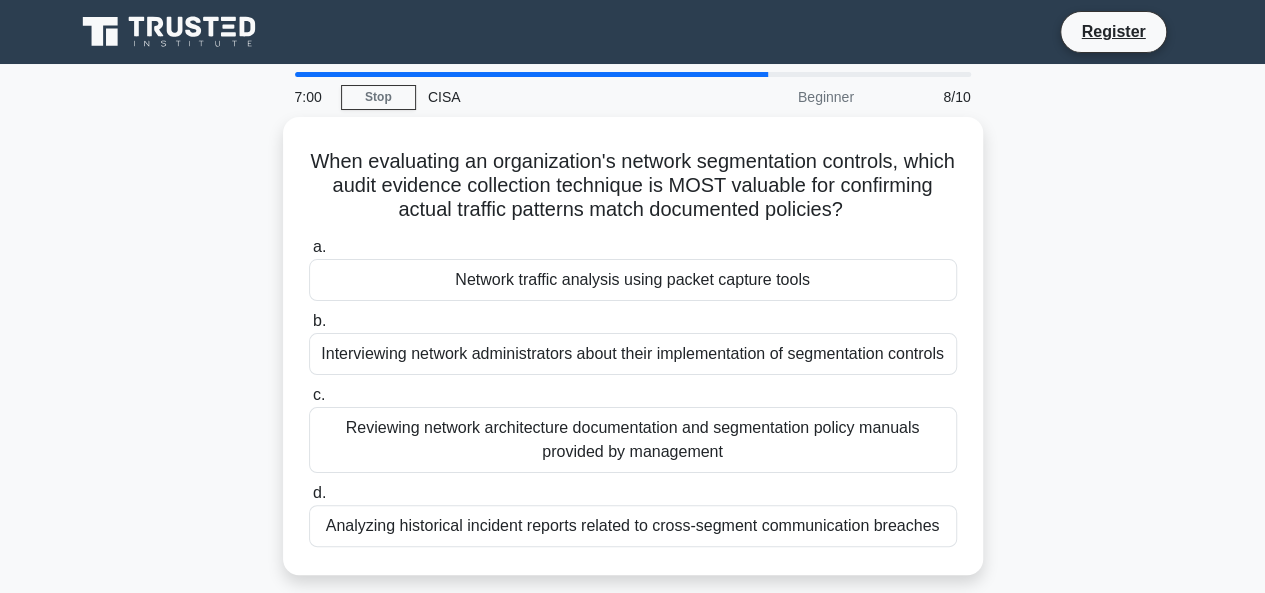 drag, startPoint x: 600, startPoint y: 455, endPoint x: 1054, endPoint y: 375, distance: 460.99457 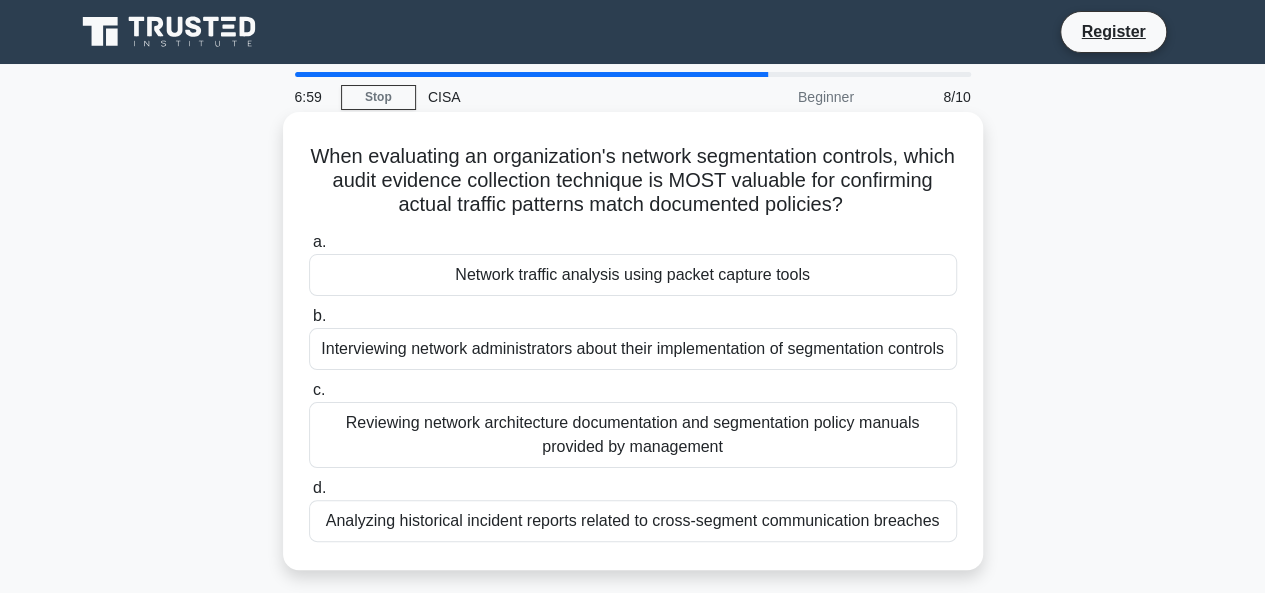 click on "Reviewing network architecture documentation and segmentation policy manuals provided by management" at bounding box center [633, 435] 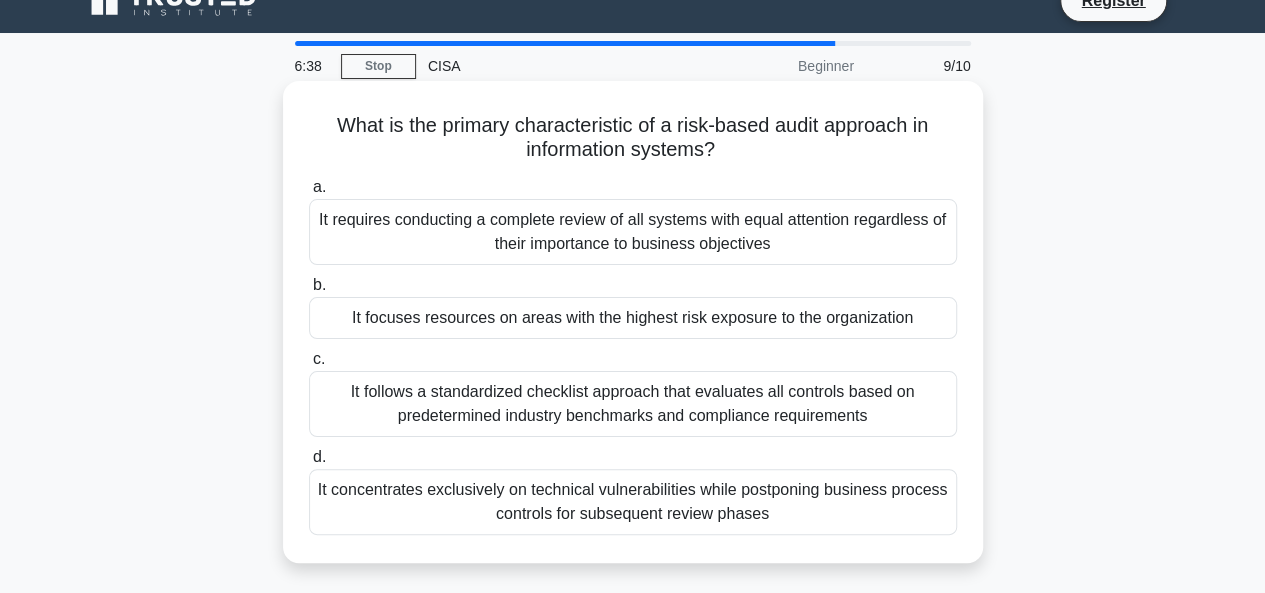 scroll, scrollTop: 0, scrollLeft: 0, axis: both 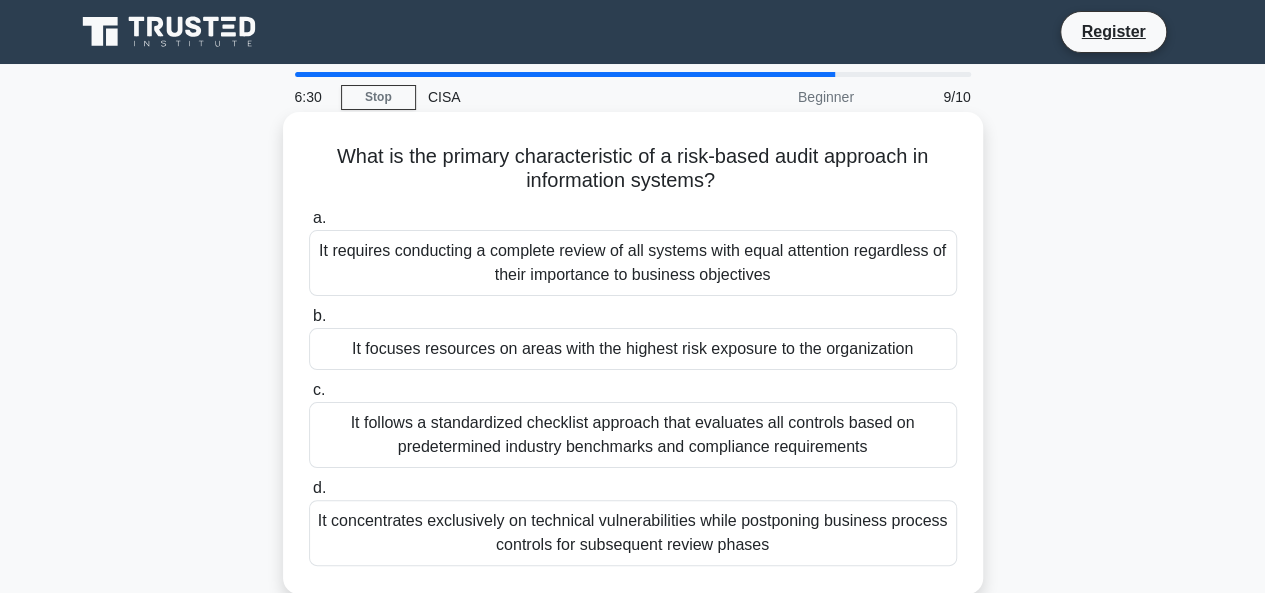 click on "It follows a standardized checklist approach that evaluates all controls based on predetermined industry benchmarks and compliance requirements" at bounding box center (633, 435) 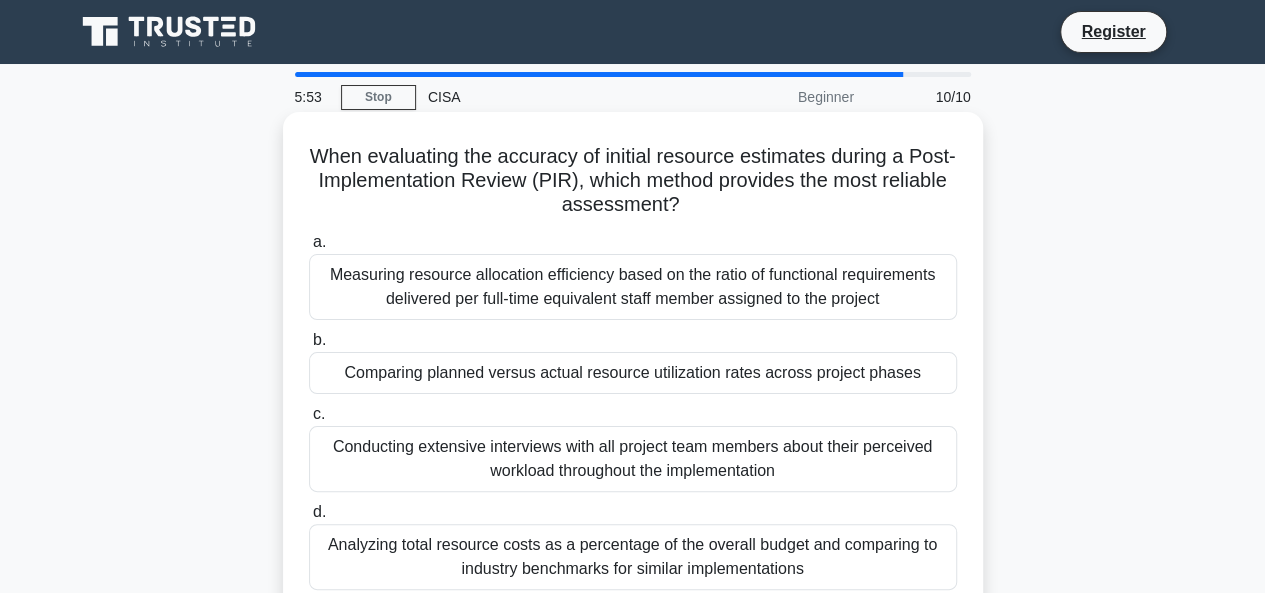 scroll, scrollTop: 100, scrollLeft: 0, axis: vertical 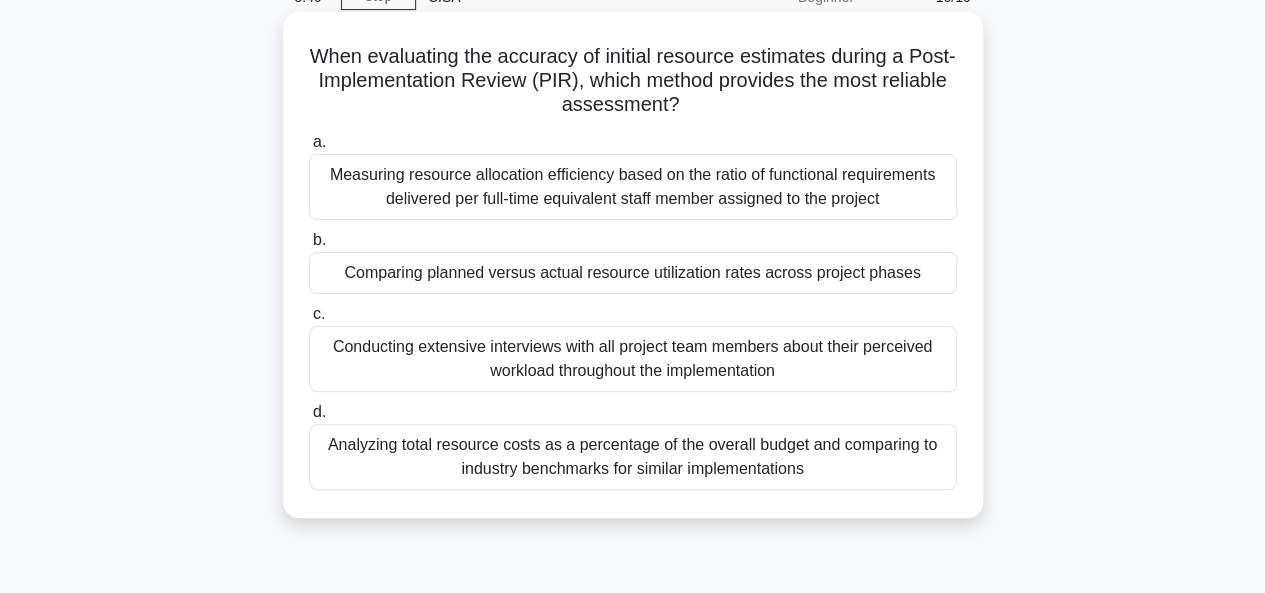 click on "Measuring resource allocation efficiency based on the ratio of functional requirements delivered per full-time equivalent staff member assigned to the project" at bounding box center [633, 187] 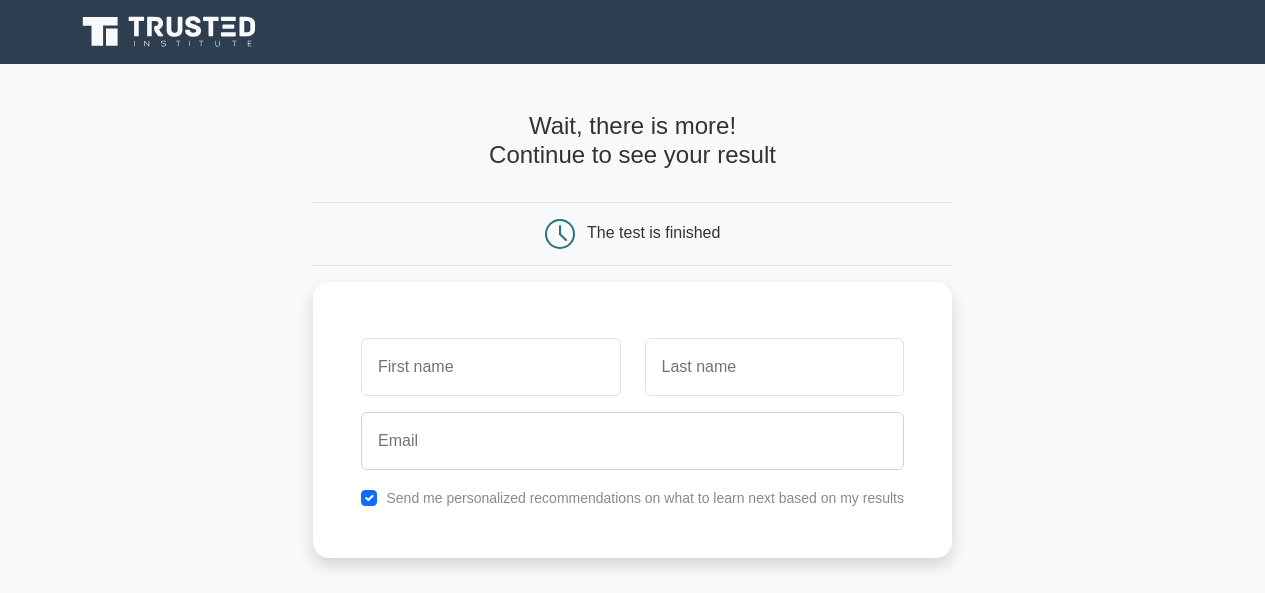 scroll, scrollTop: 0, scrollLeft: 0, axis: both 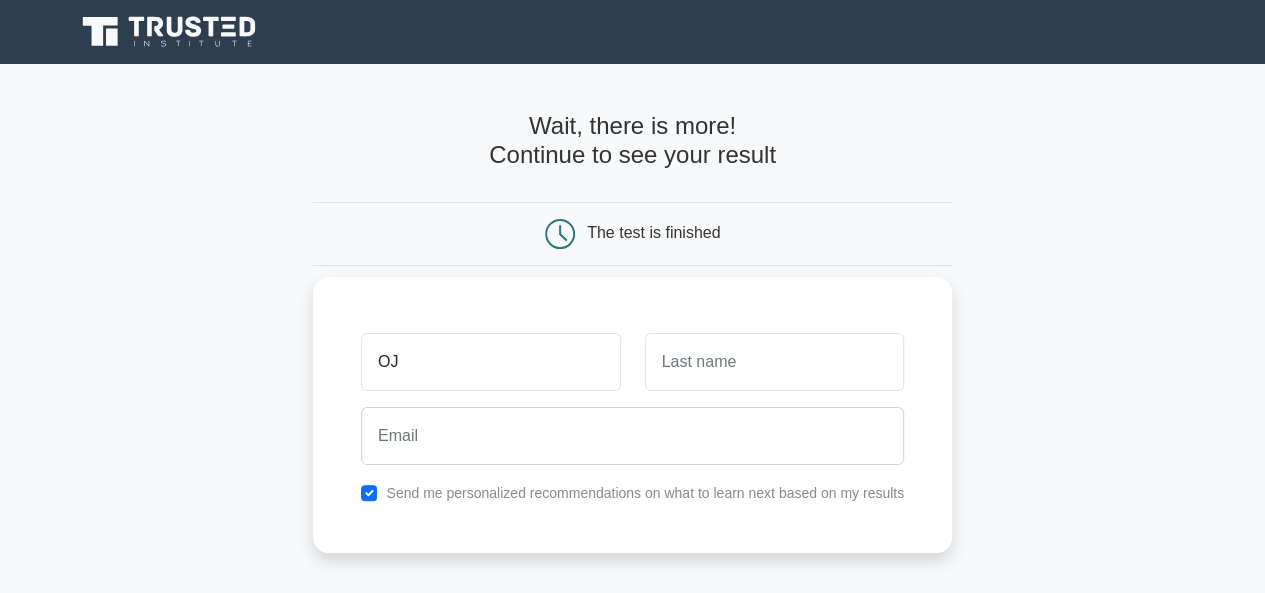 type on "OJ" 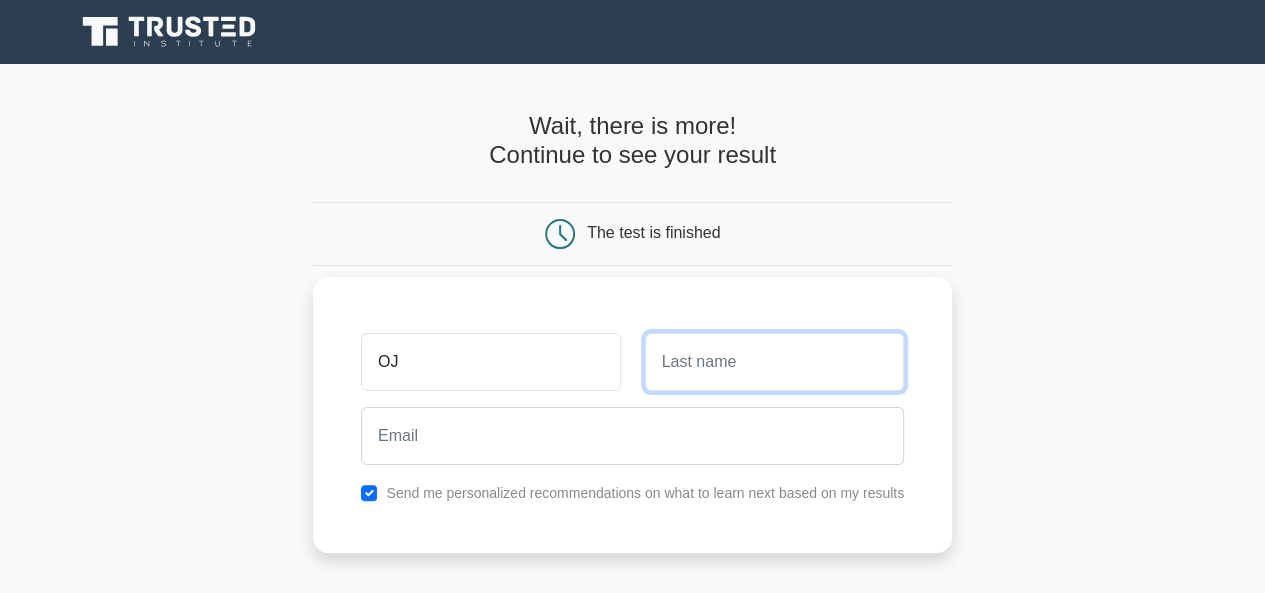 click at bounding box center (774, 362) 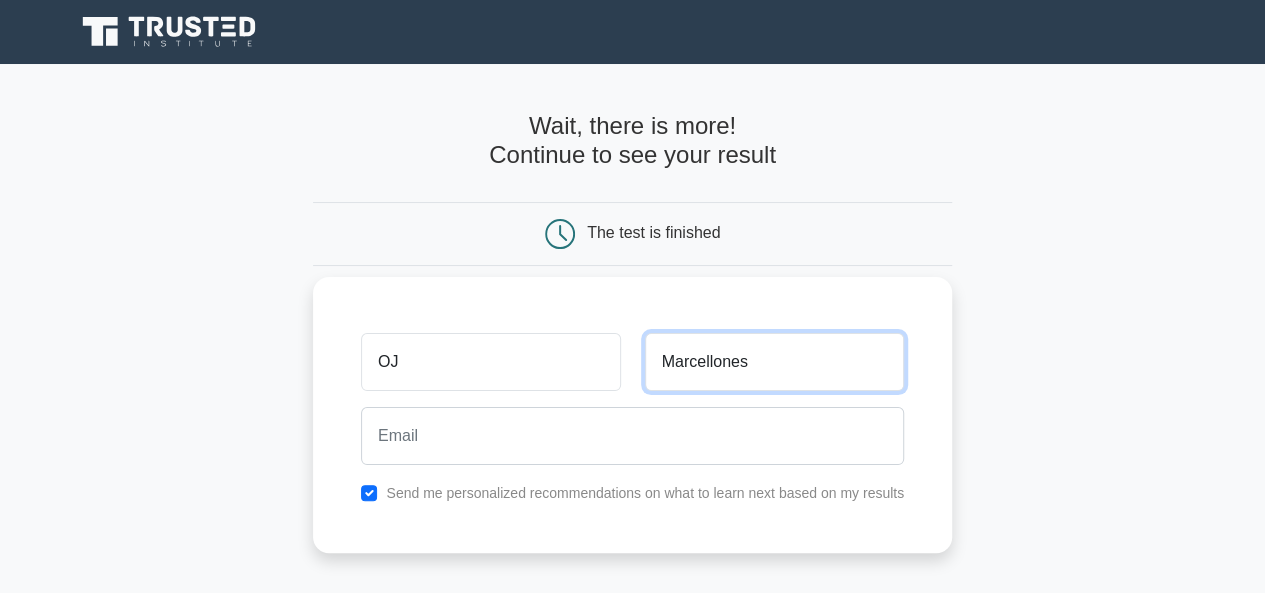 type on "Marcellones" 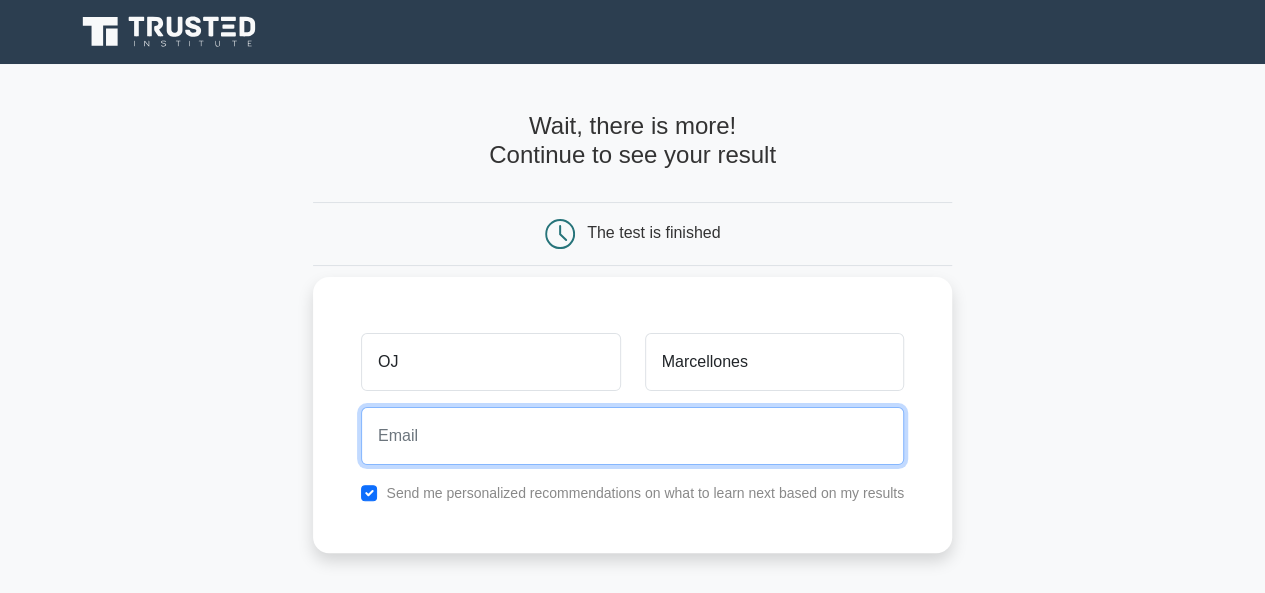 click at bounding box center [632, 436] 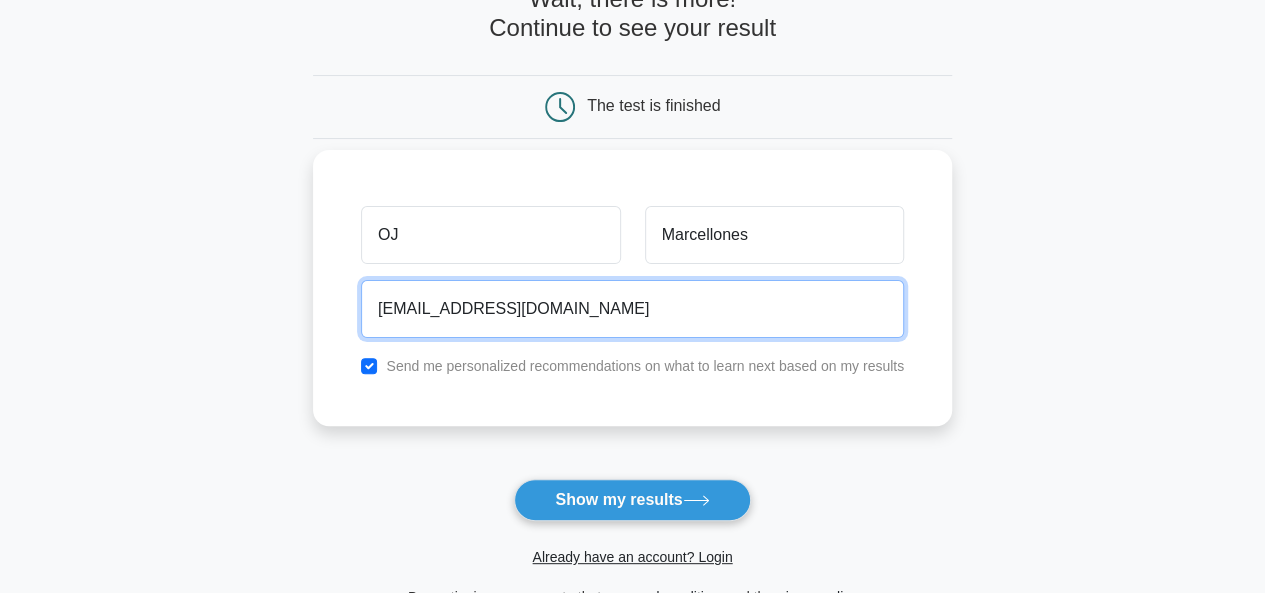 scroll, scrollTop: 200, scrollLeft: 0, axis: vertical 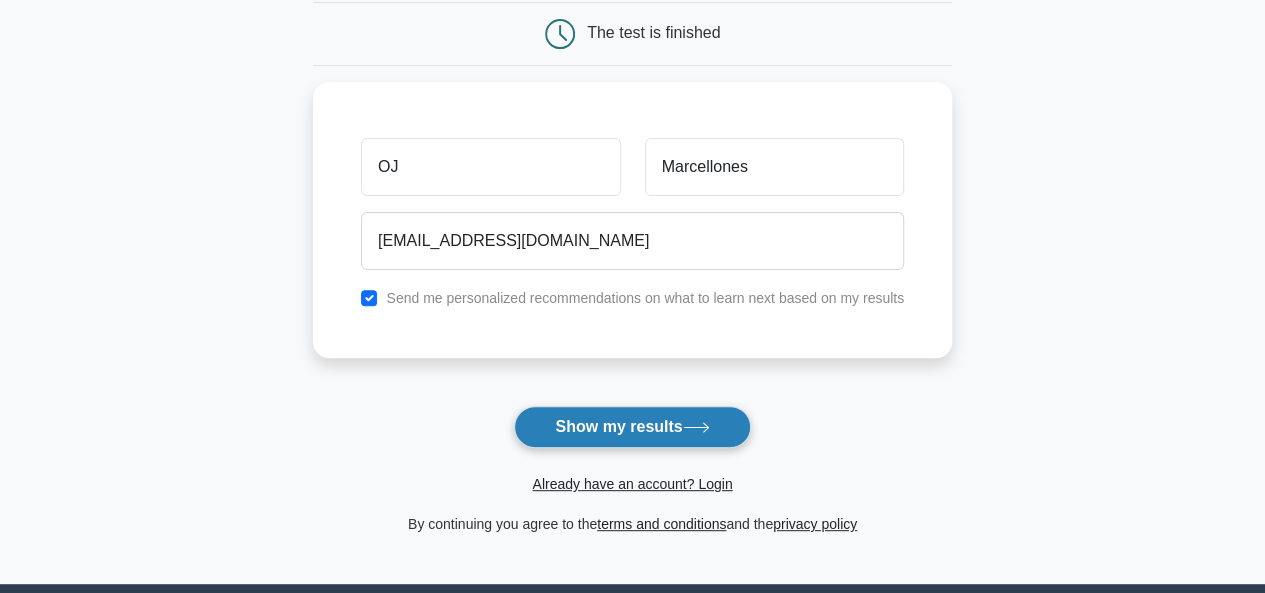 click on "Show my results" at bounding box center [632, 427] 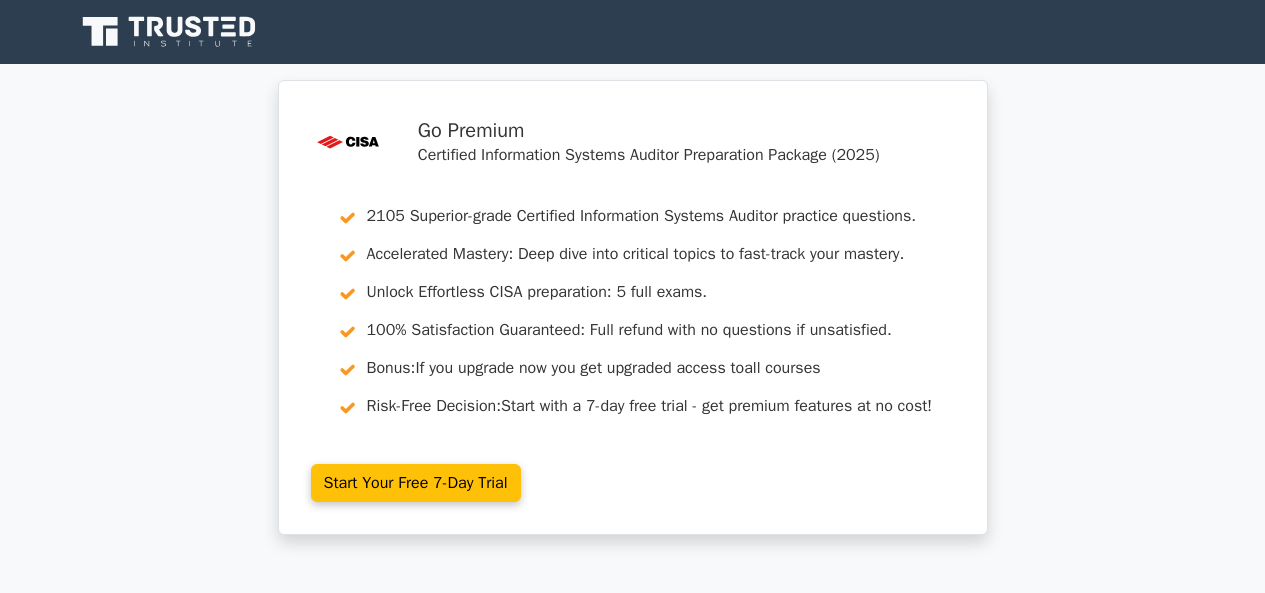 scroll, scrollTop: 0, scrollLeft: 0, axis: both 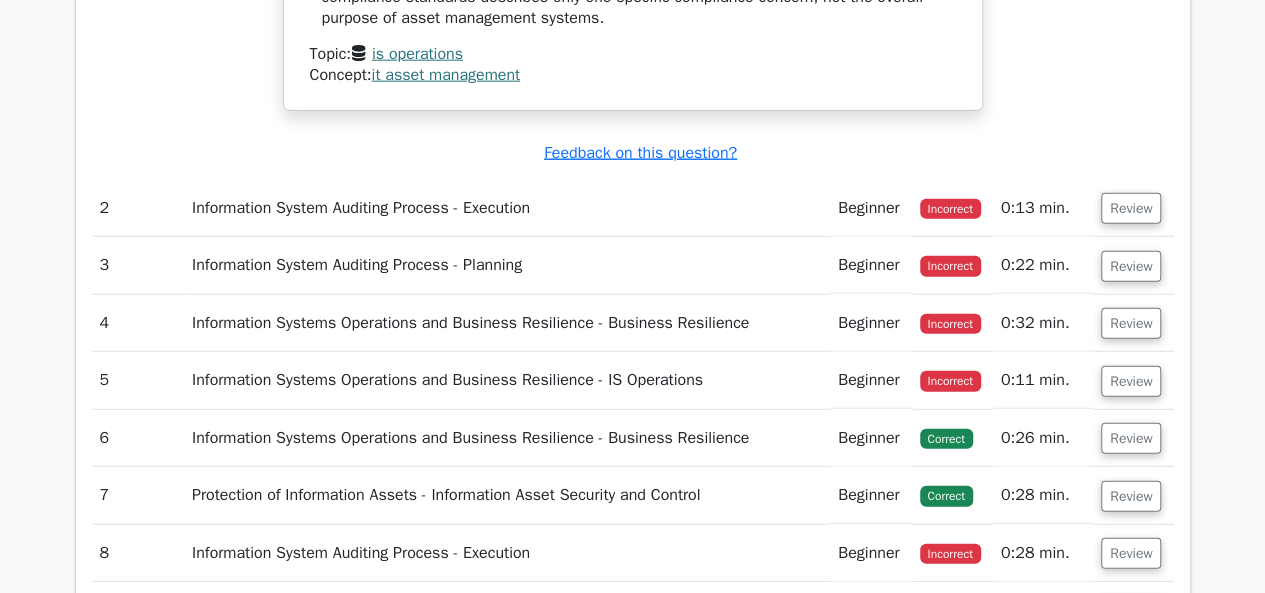 click on "Information System Auditing Process - Execution" at bounding box center (507, 208) 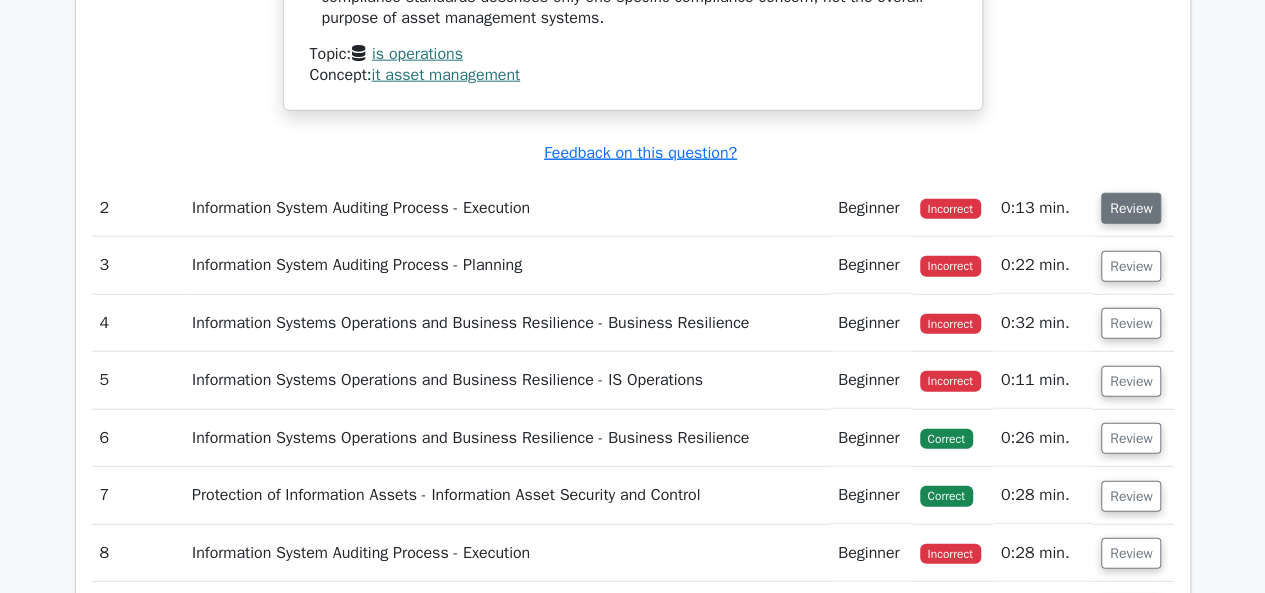 click on "Review" at bounding box center [1131, 208] 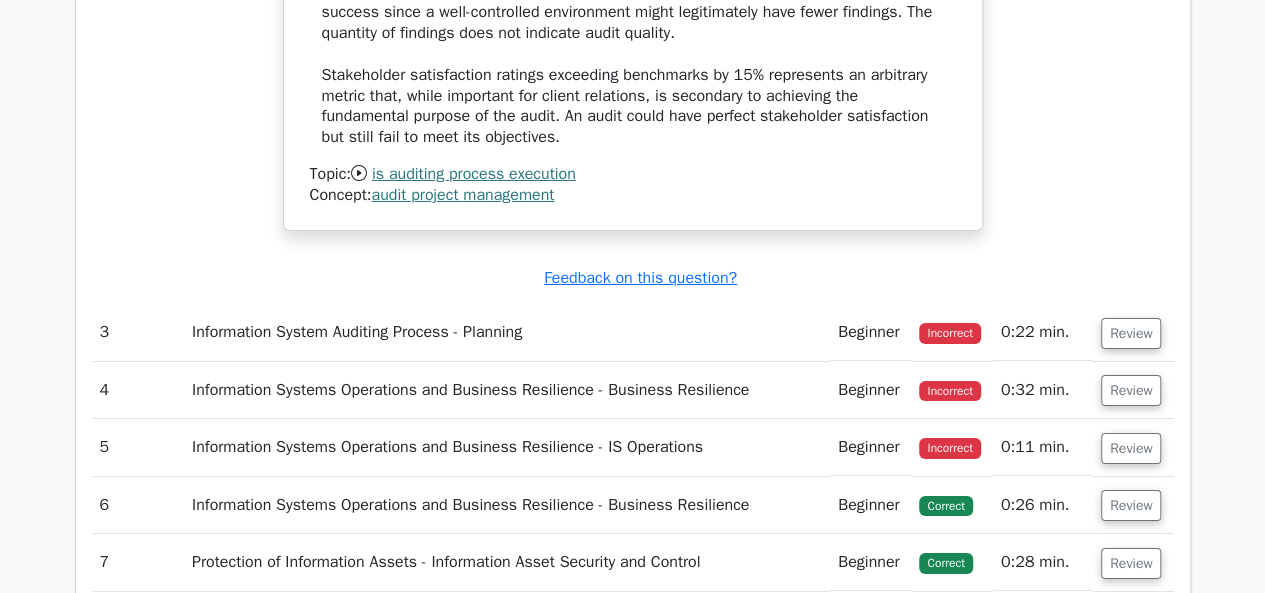 scroll, scrollTop: 3500, scrollLeft: 0, axis: vertical 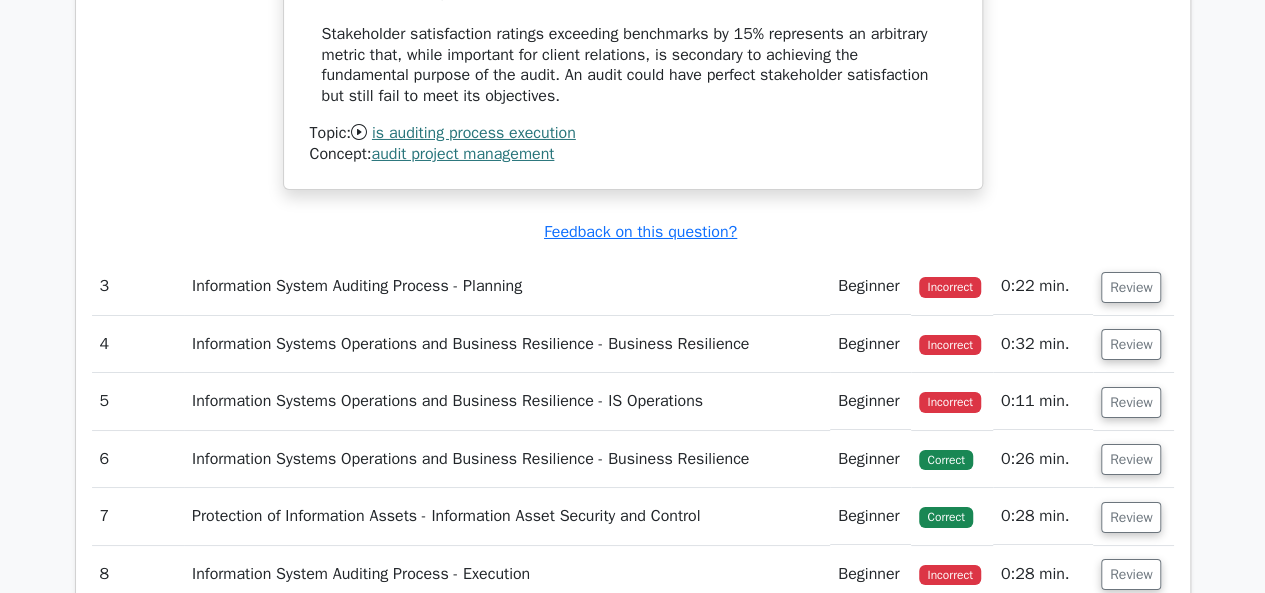 click on "0:26 min." at bounding box center (1043, 459) 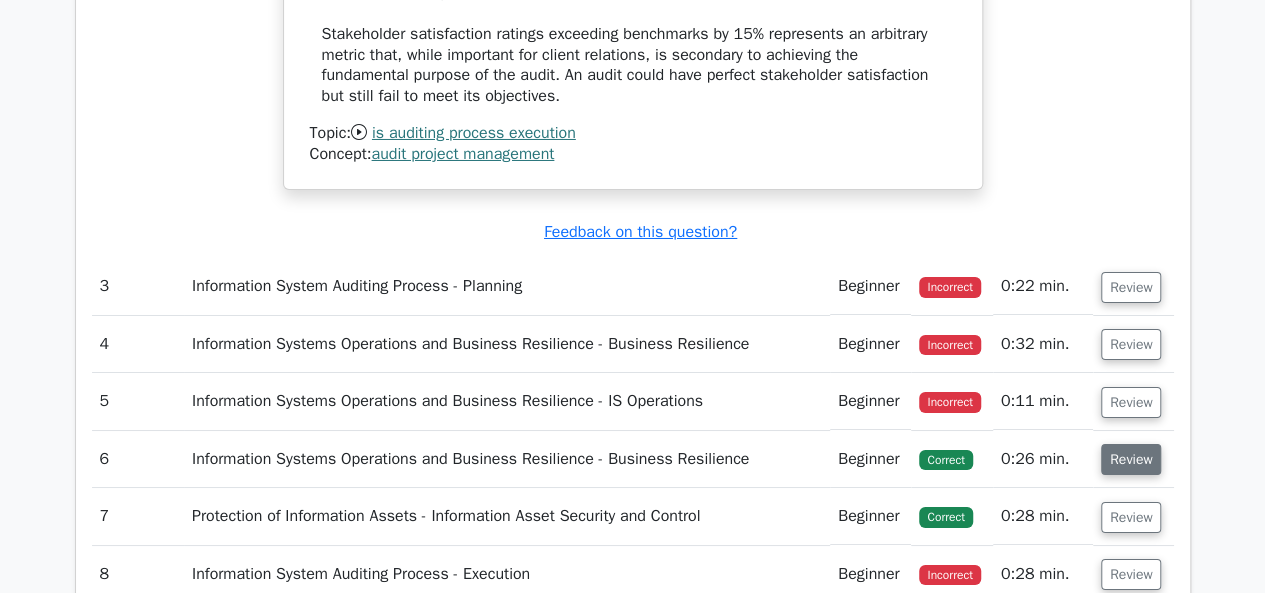 click on "Review" at bounding box center (1131, 459) 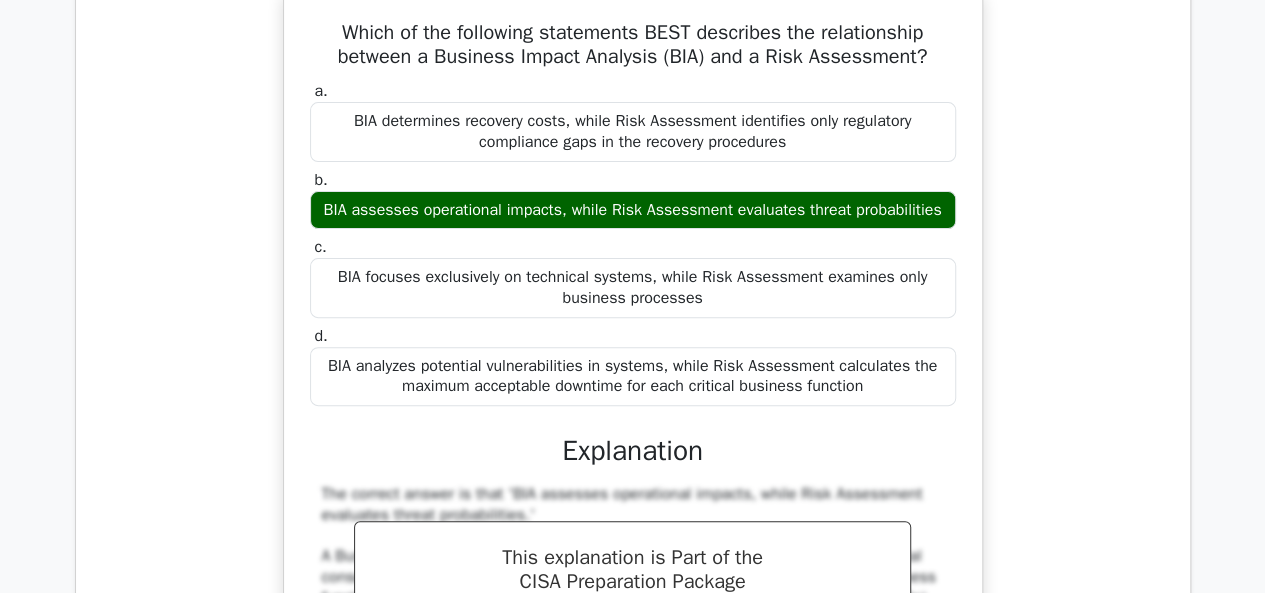 scroll, scrollTop: 3700, scrollLeft: 0, axis: vertical 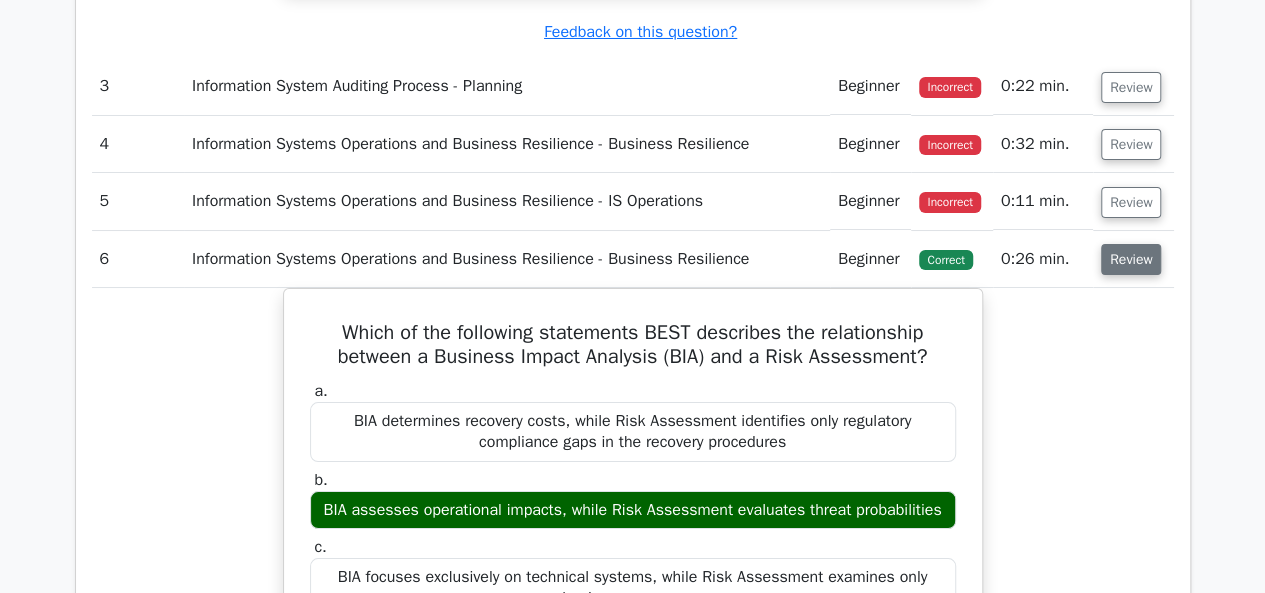 click on "Review" at bounding box center [1131, 259] 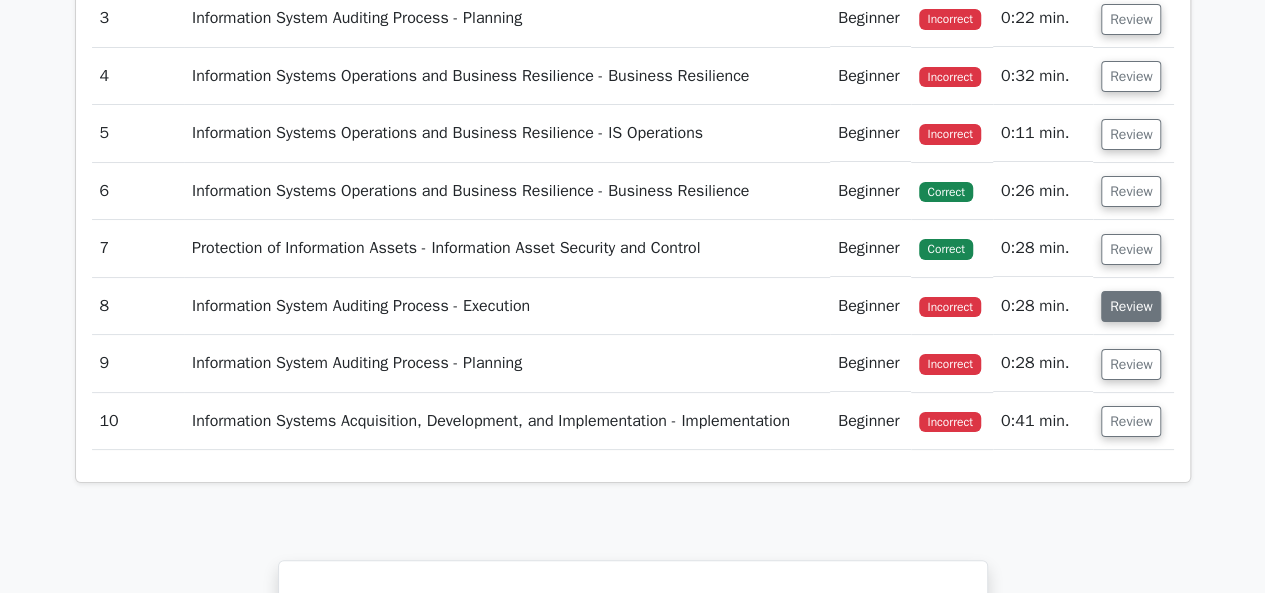 scroll, scrollTop: 3800, scrollLeft: 0, axis: vertical 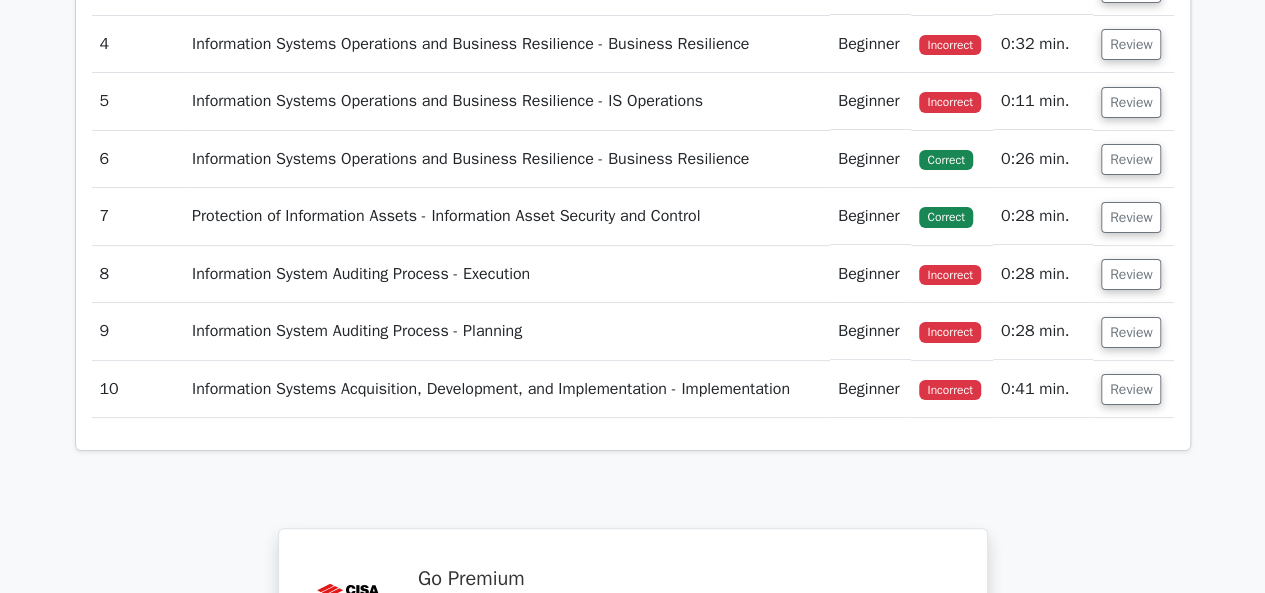 click on "Review" at bounding box center [1133, 216] 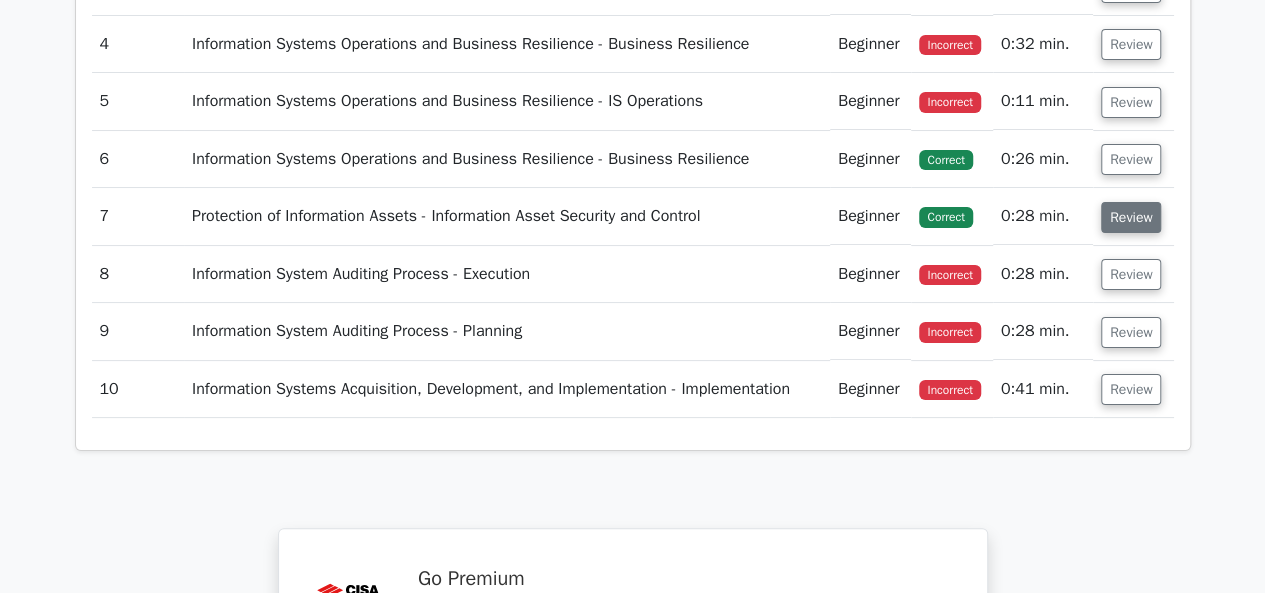 click on "Review" at bounding box center [1131, 217] 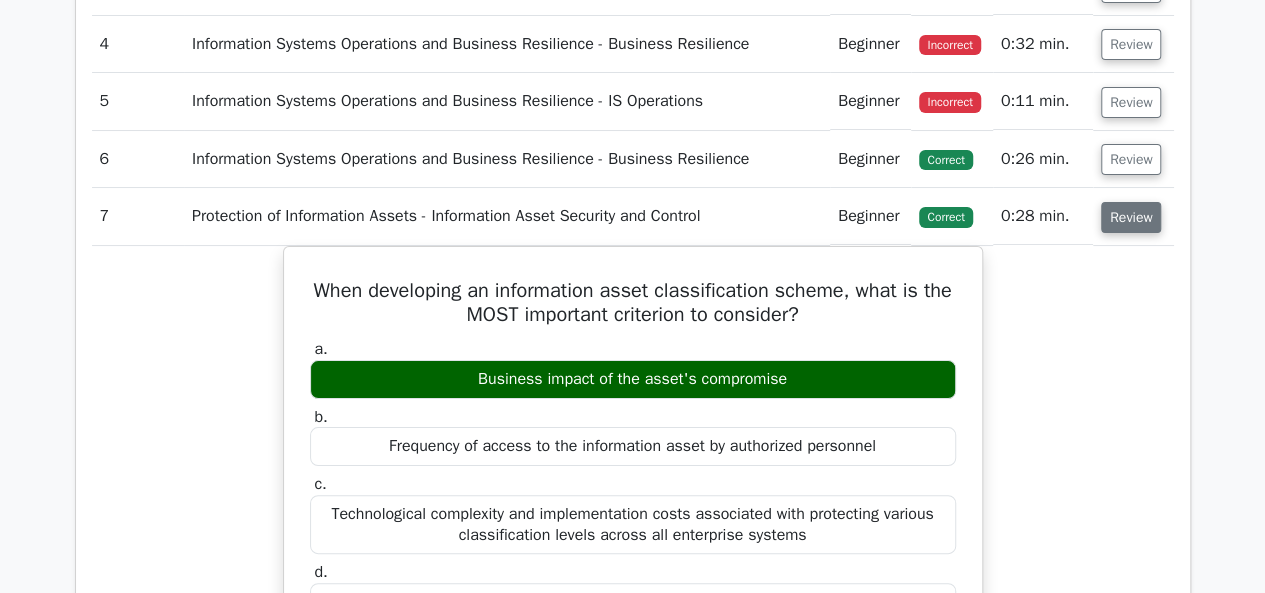 click on "Review" at bounding box center [1131, 217] 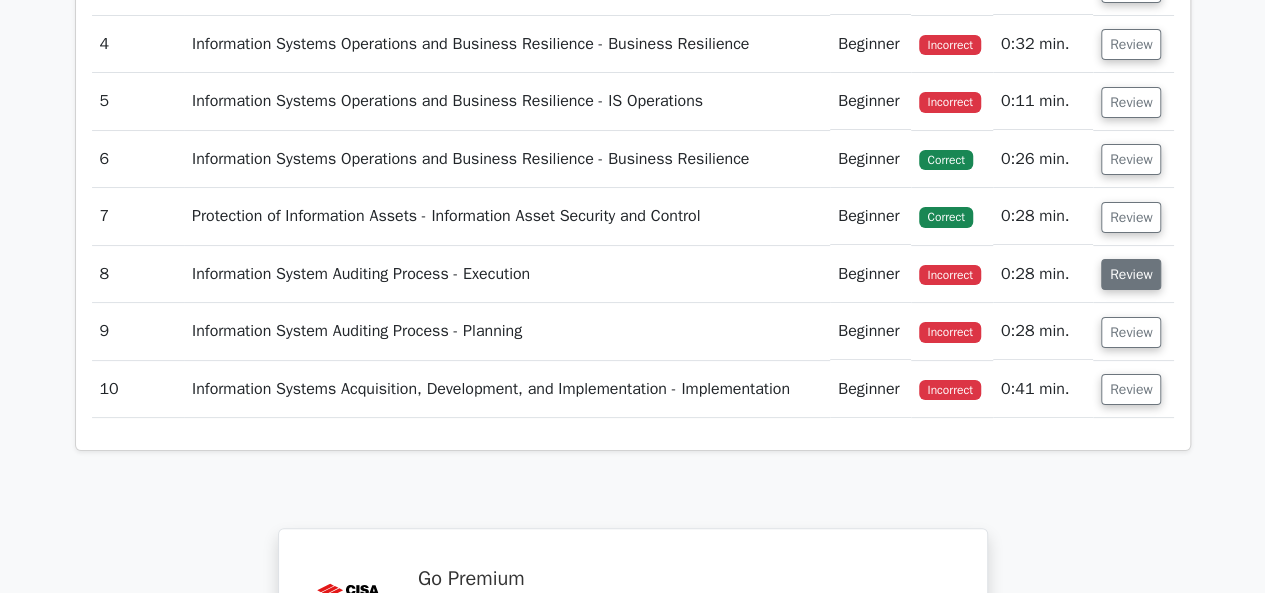 click on "Review" at bounding box center (1131, 274) 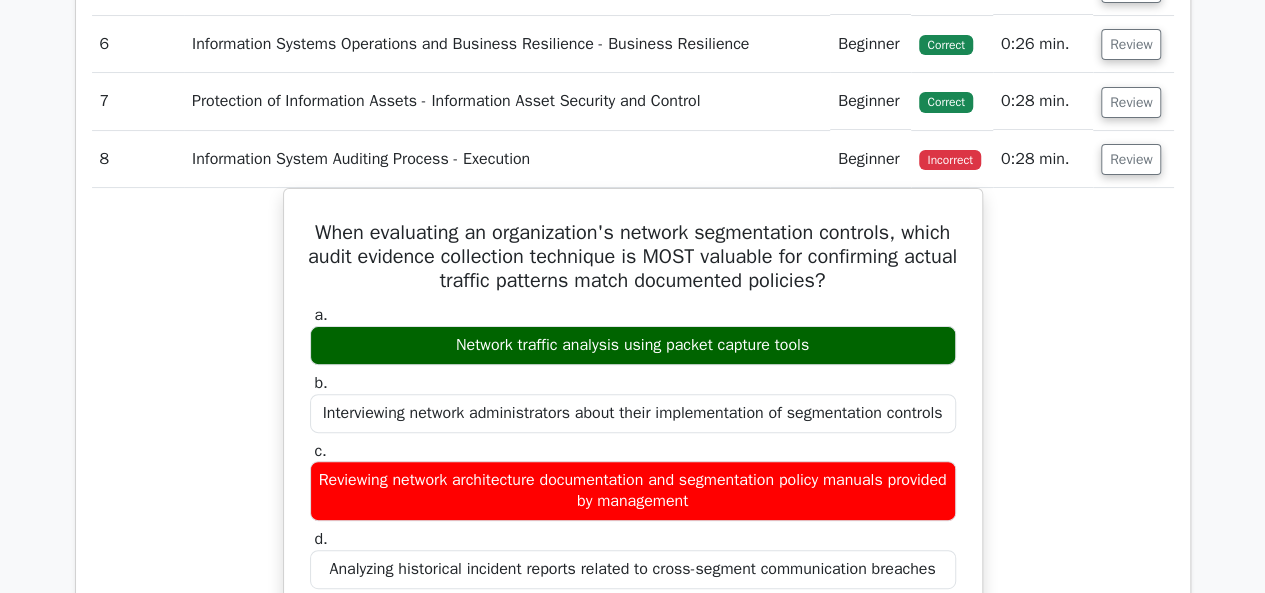 scroll, scrollTop: 4000, scrollLeft: 0, axis: vertical 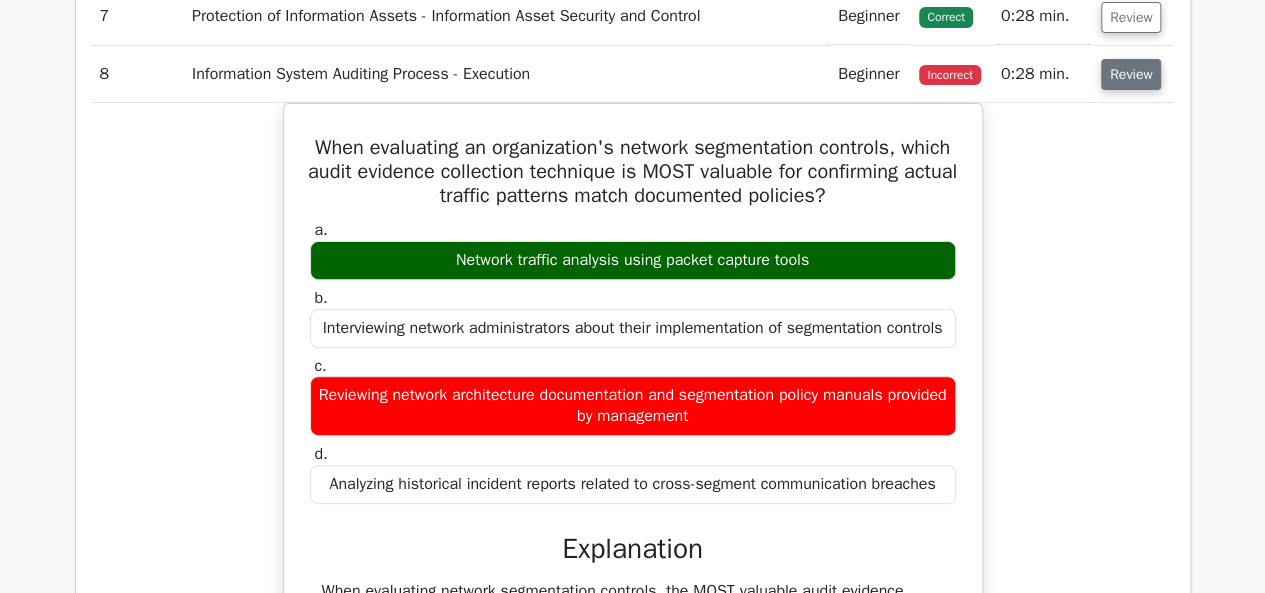 click on "Review" at bounding box center [1131, 74] 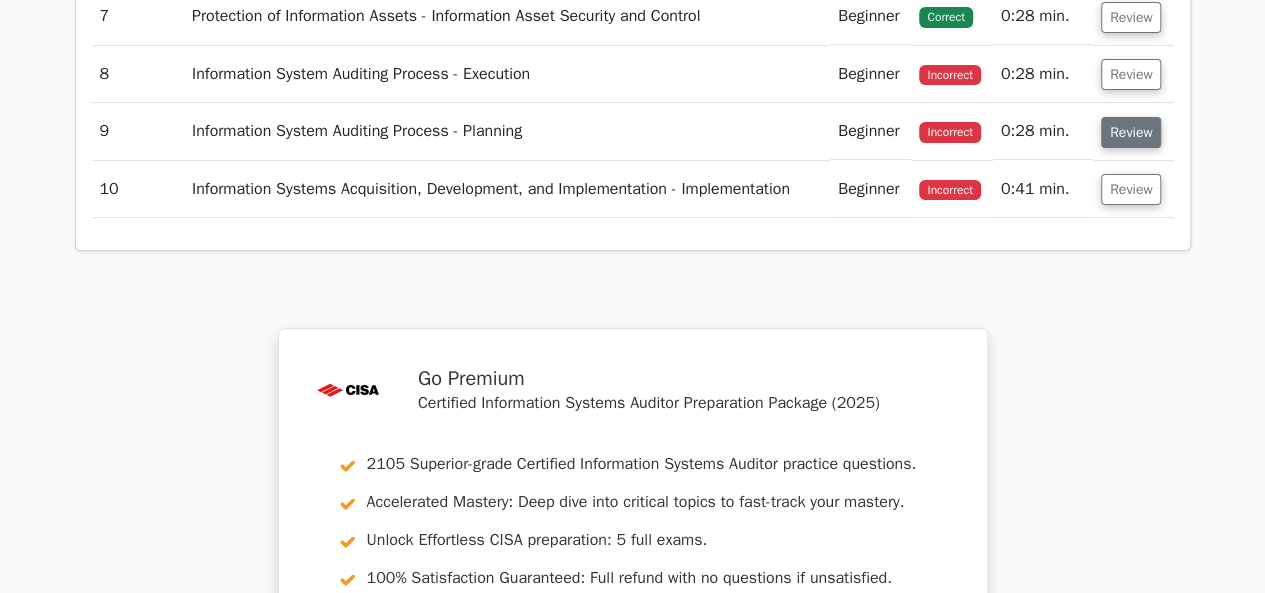 click on "Review" at bounding box center [1131, 132] 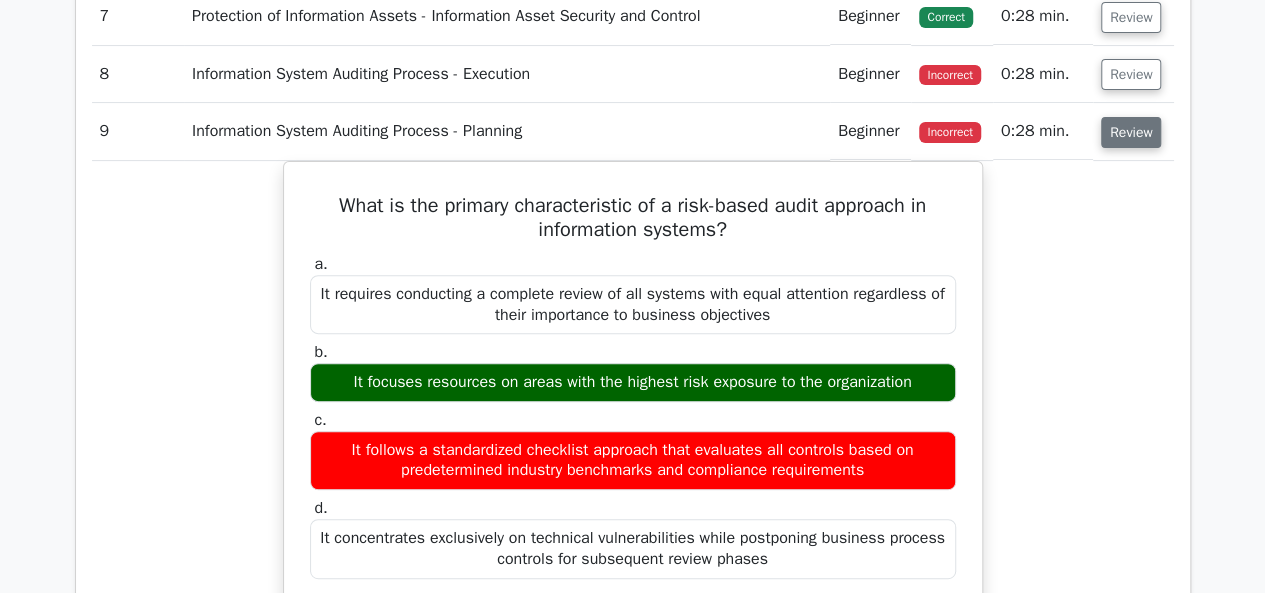click on "Review" at bounding box center [1131, 132] 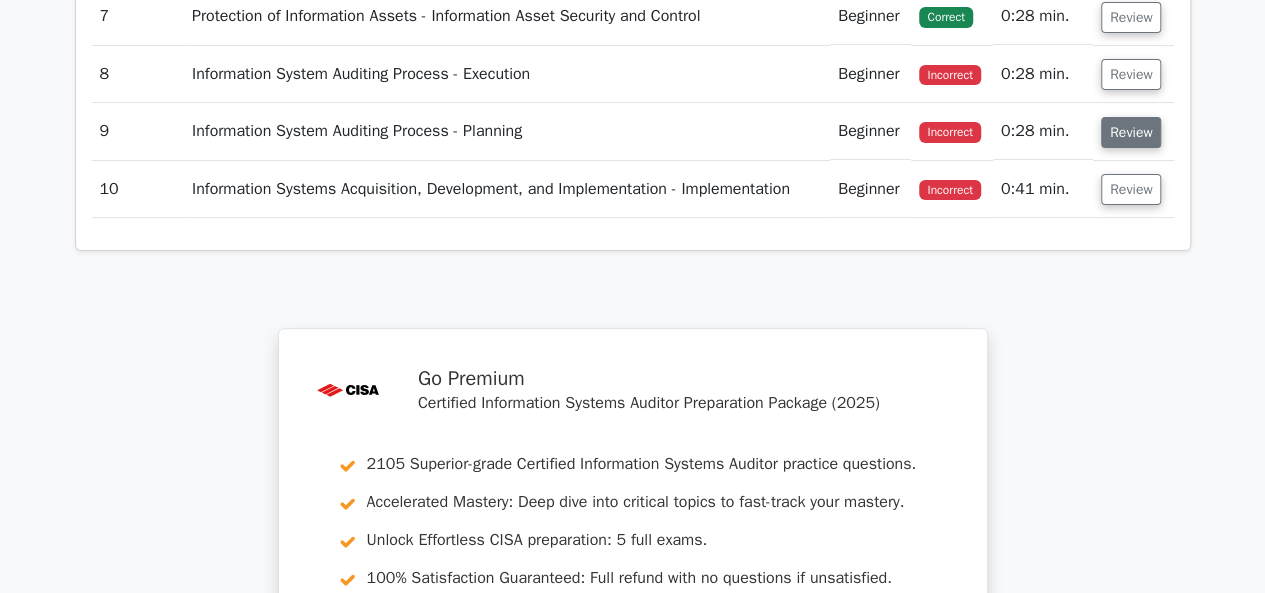 click on "Review" at bounding box center (1131, 132) 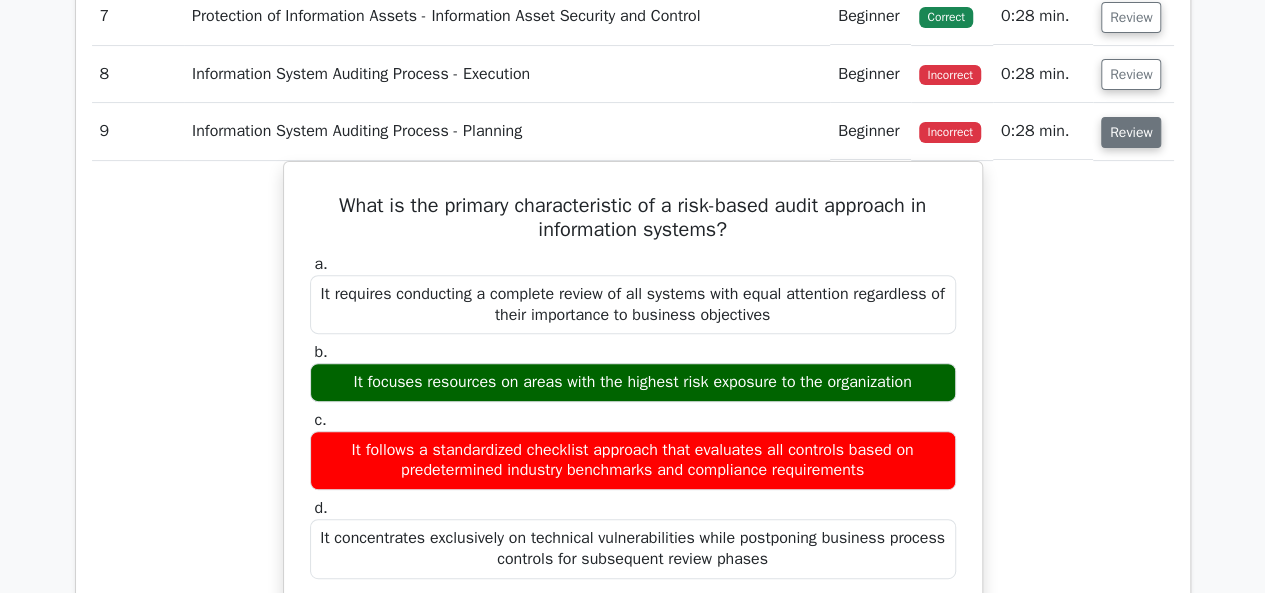 click on "Review" at bounding box center (1131, 132) 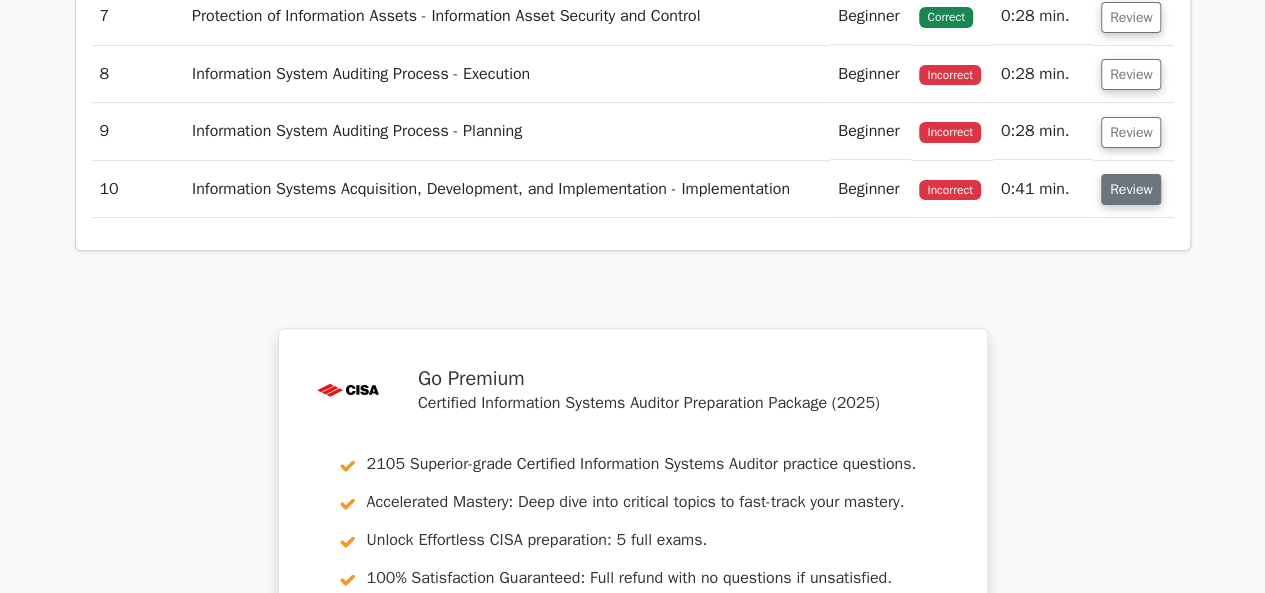 click on "Review" at bounding box center [1131, 189] 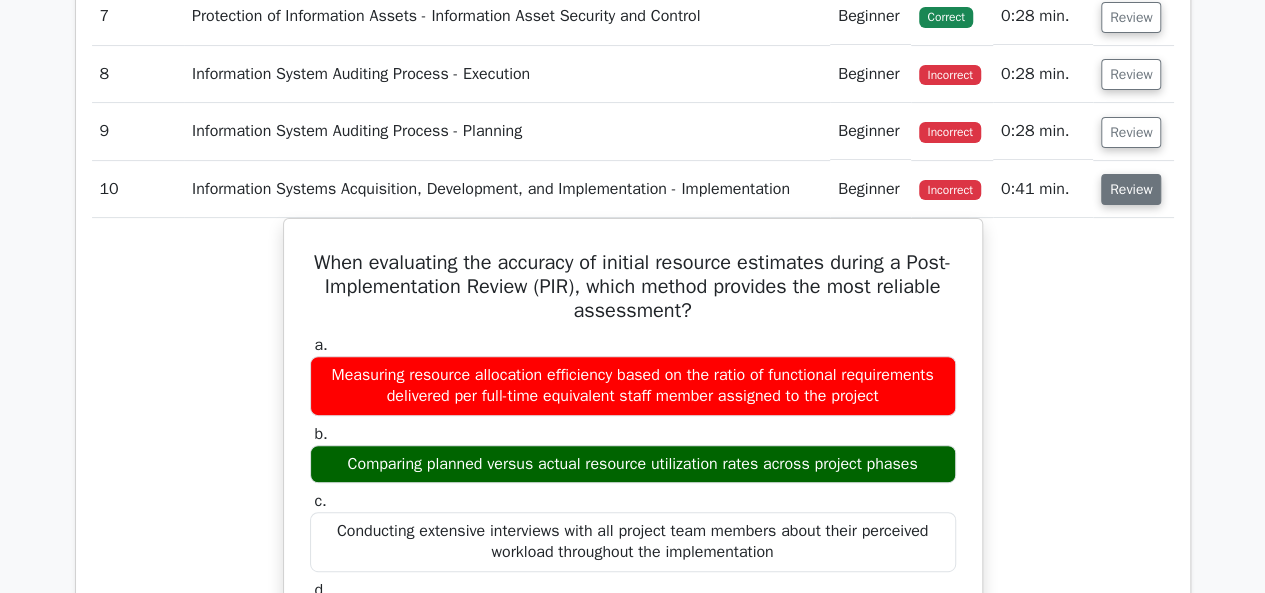 click on "Review" at bounding box center (1131, 189) 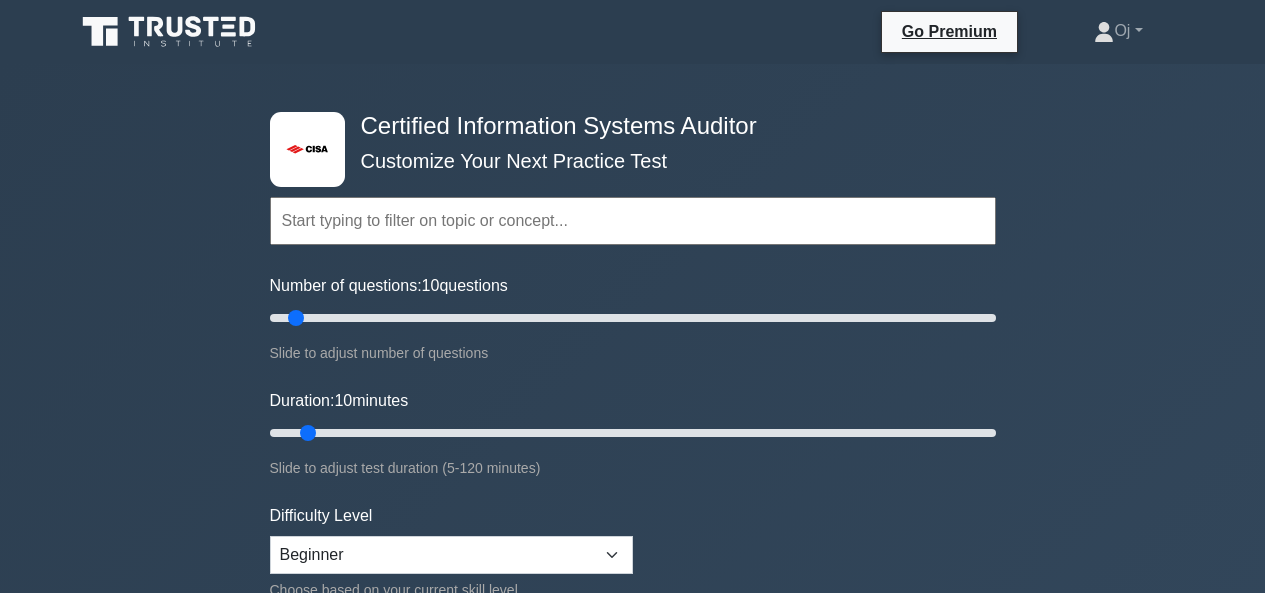 scroll, scrollTop: 0, scrollLeft: 0, axis: both 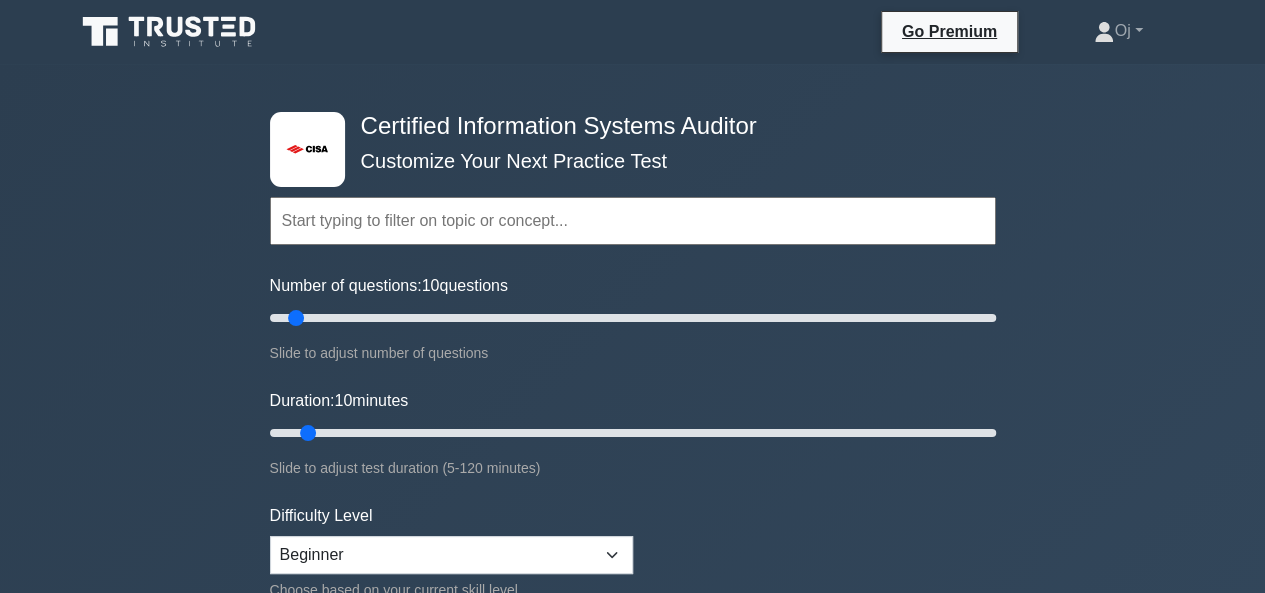 click at bounding box center (633, 221) 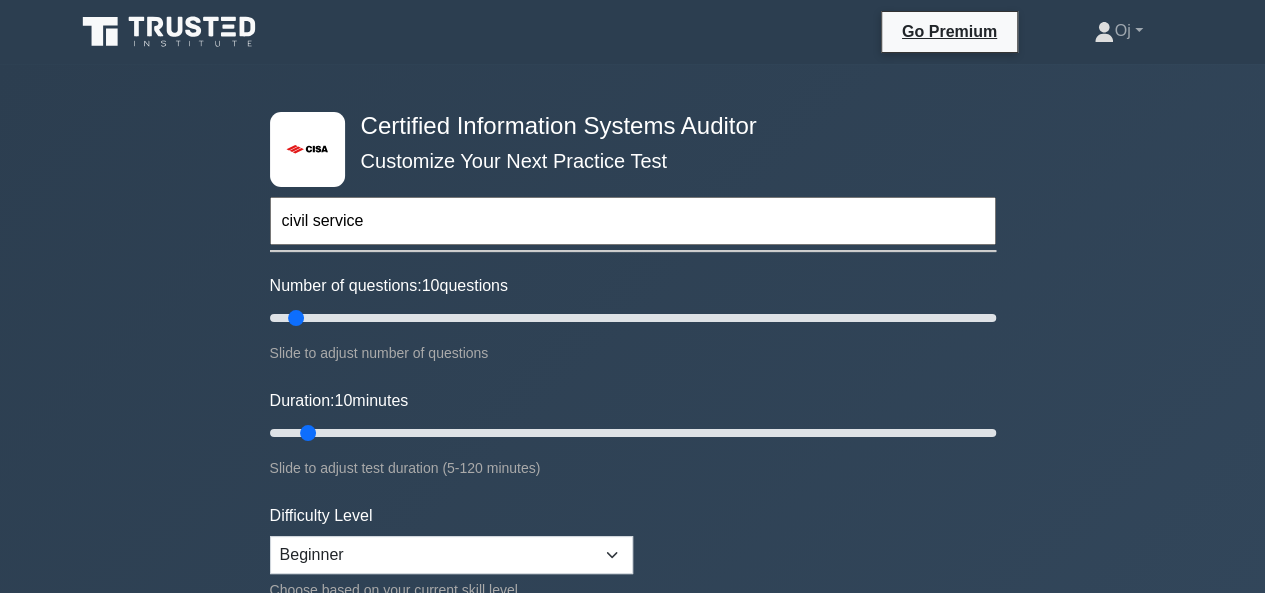 type on "civil service" 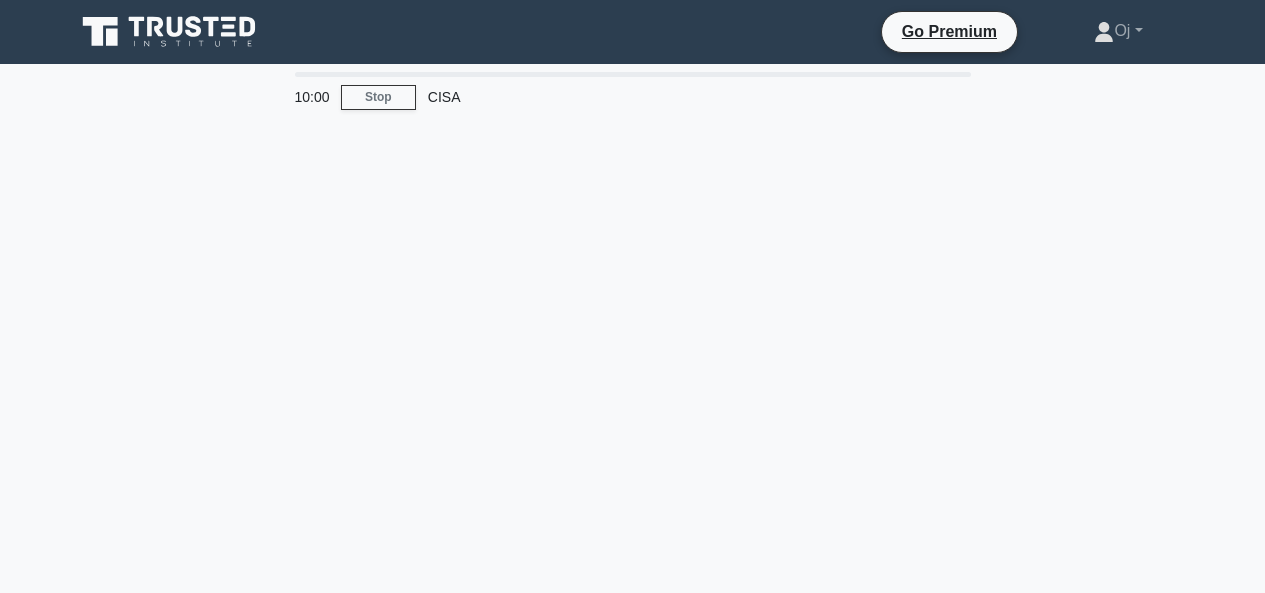 scroll, scrollTop: 0, scrollLeft: 0, axis: both 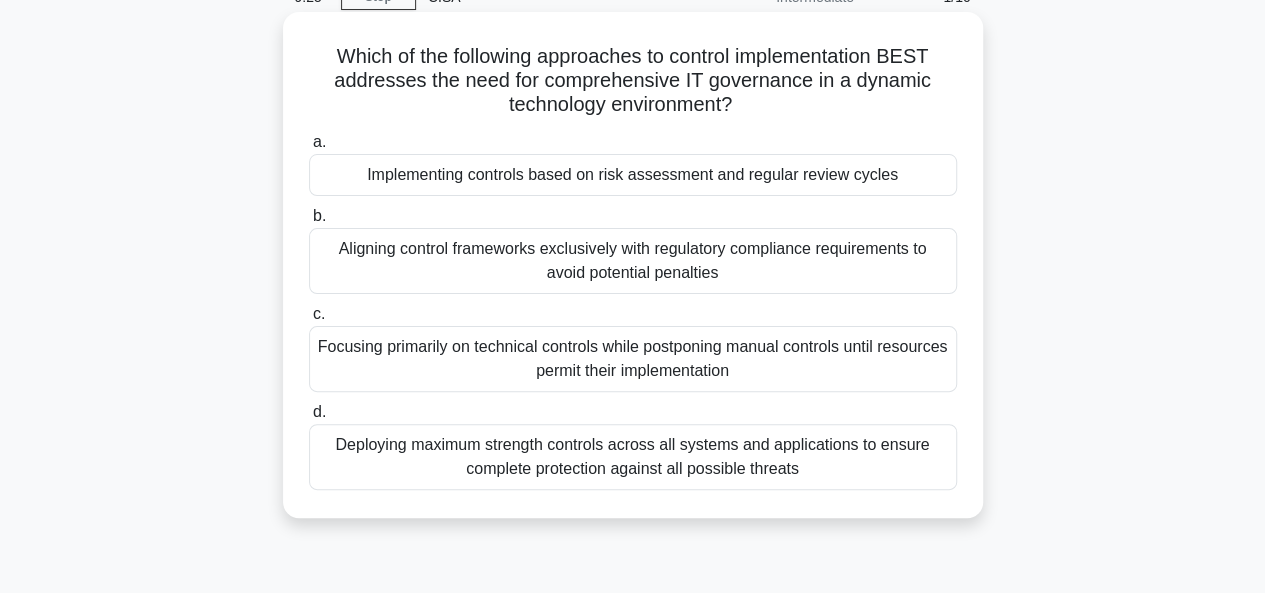 click on "Deploying maximum strength controls across all systems and applications to ensure complete protection against all possible threats" at bounding box center [633, 457] 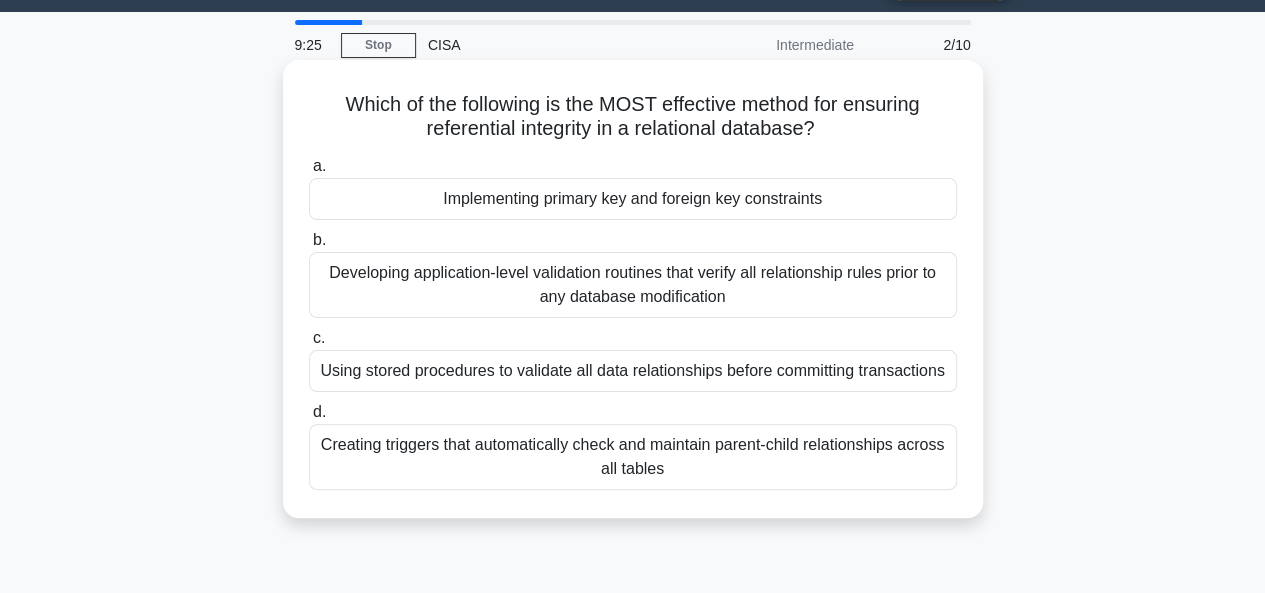 scroll, scrollTop: 0, scrollLeft: 0, axis: both 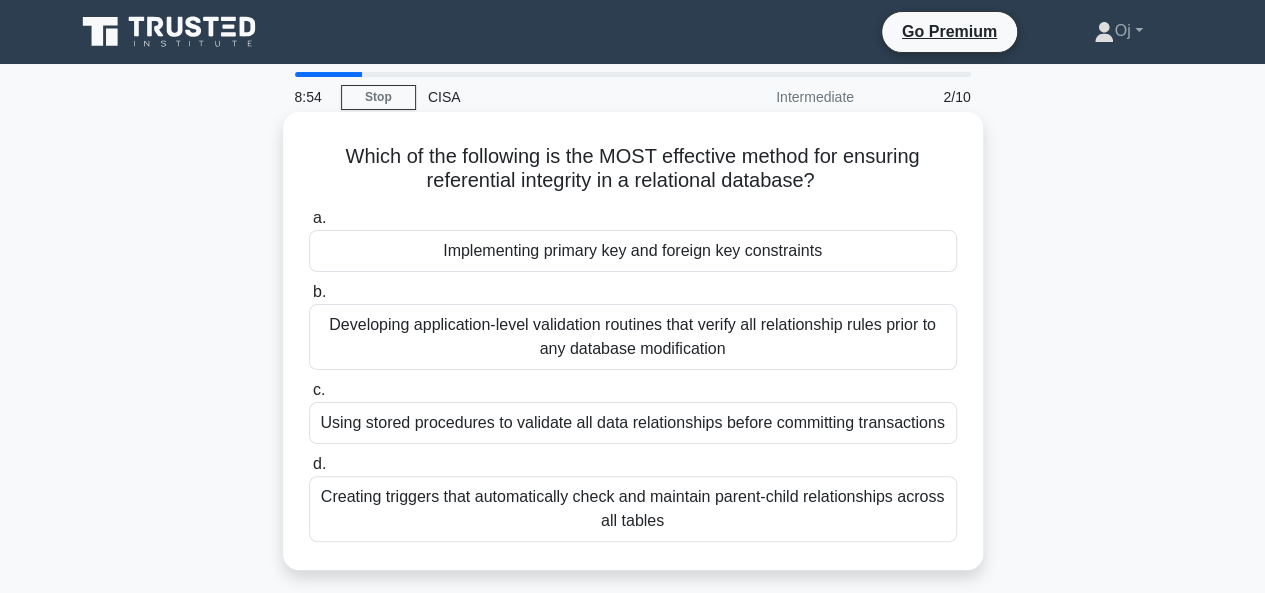 click on "Implementing primary key and foreign key constraints" at bounding box center (633, 251) 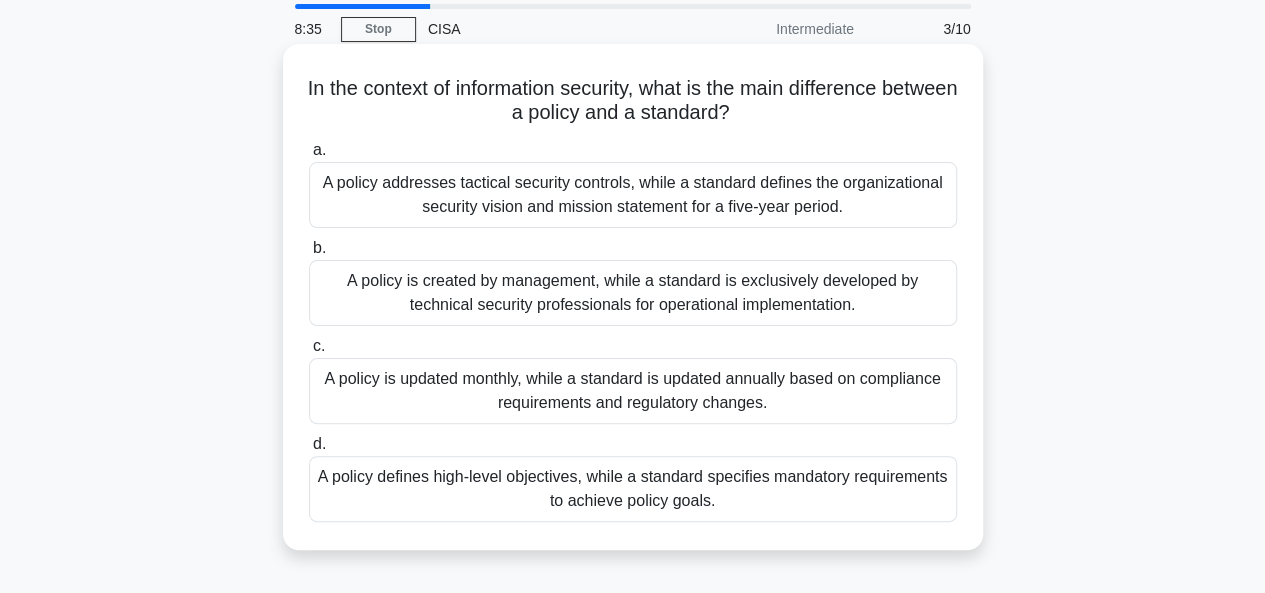 scroll, scrollTop: 100, scrollLeft: 0, axis: vertical 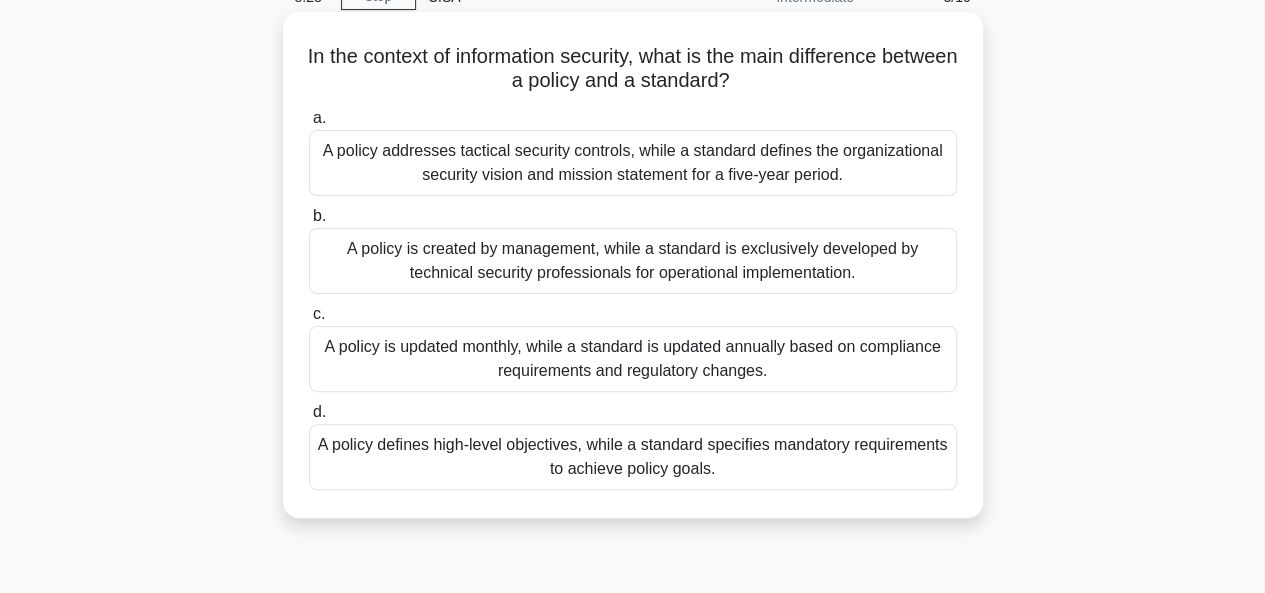 click on "A policy defines high-level objectives, while a standard specifies mandatory requirements to achieve policy goals." at bounding box center (633, 457) 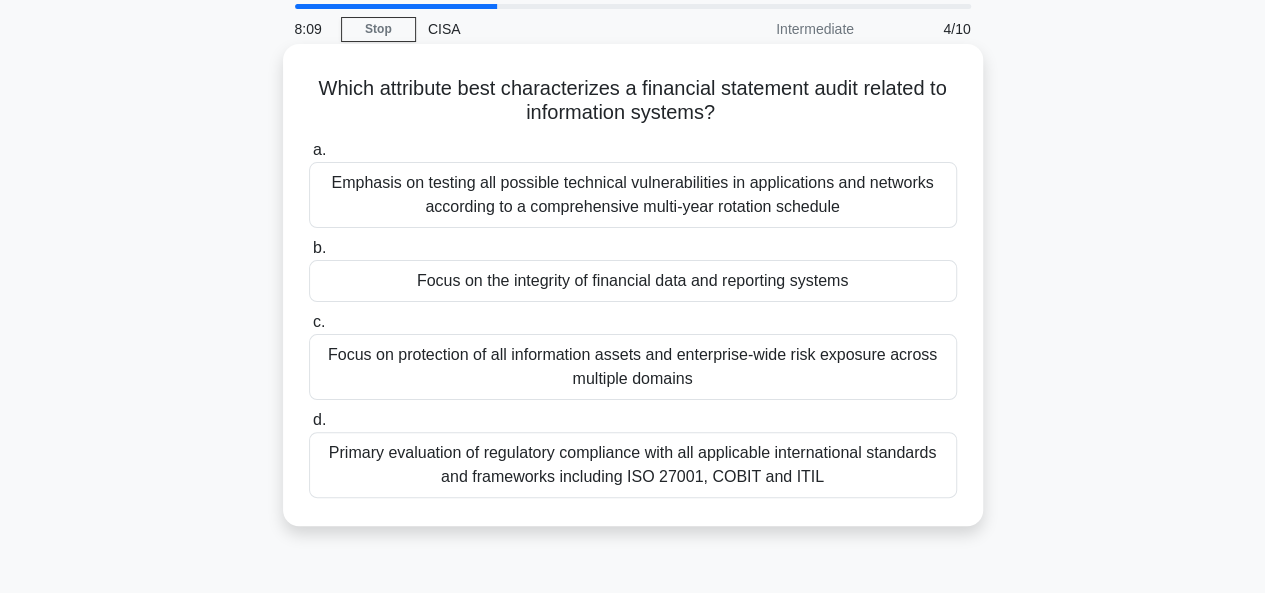 scroll, scrollTop: 100, scrollLeft: 0, axis: vertical 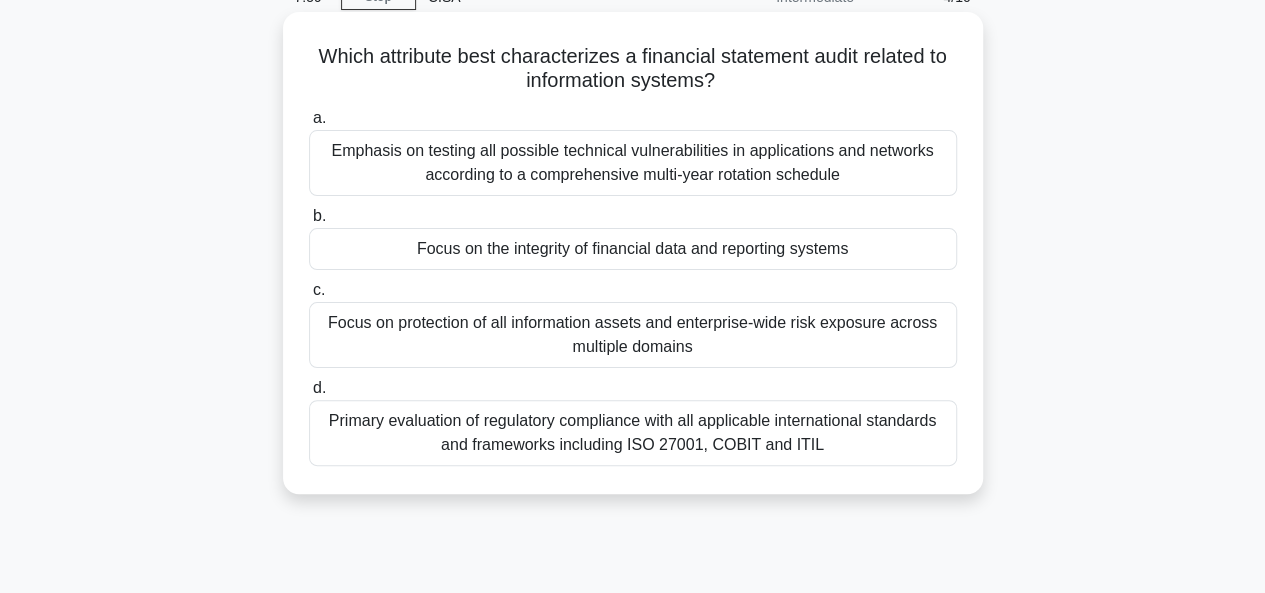 click on "Focus on the integrity of financial data and reporting systems" at bounding box center (633, 249) 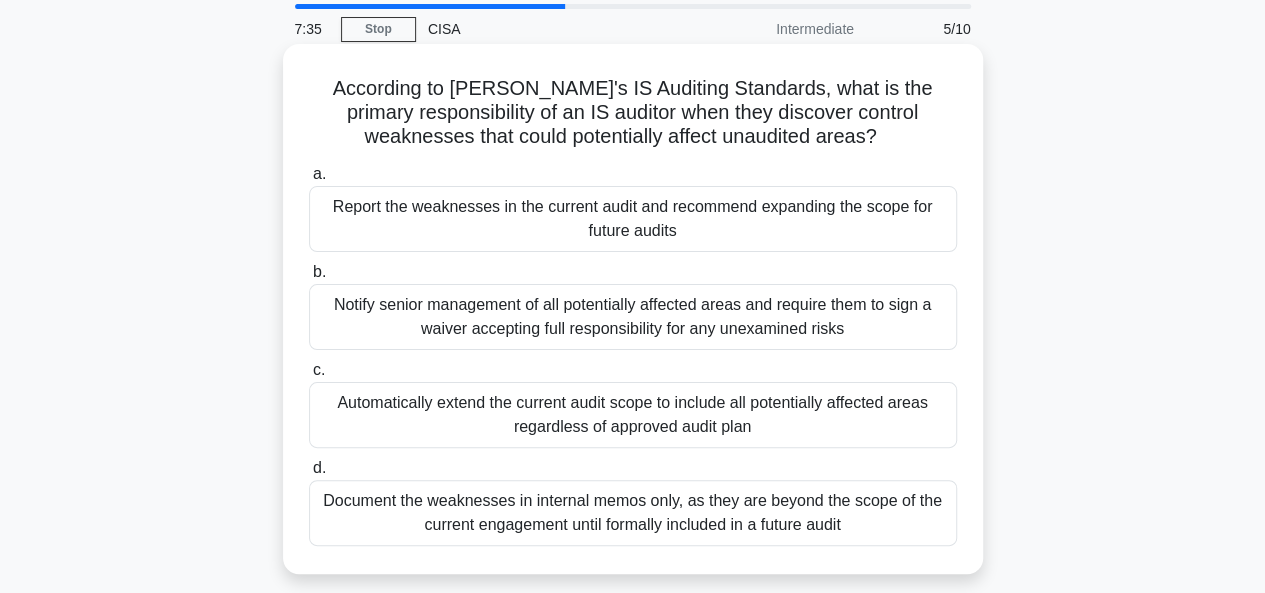 scroll, scrollTop: 100, scrollLeft: 0, axis: vertical 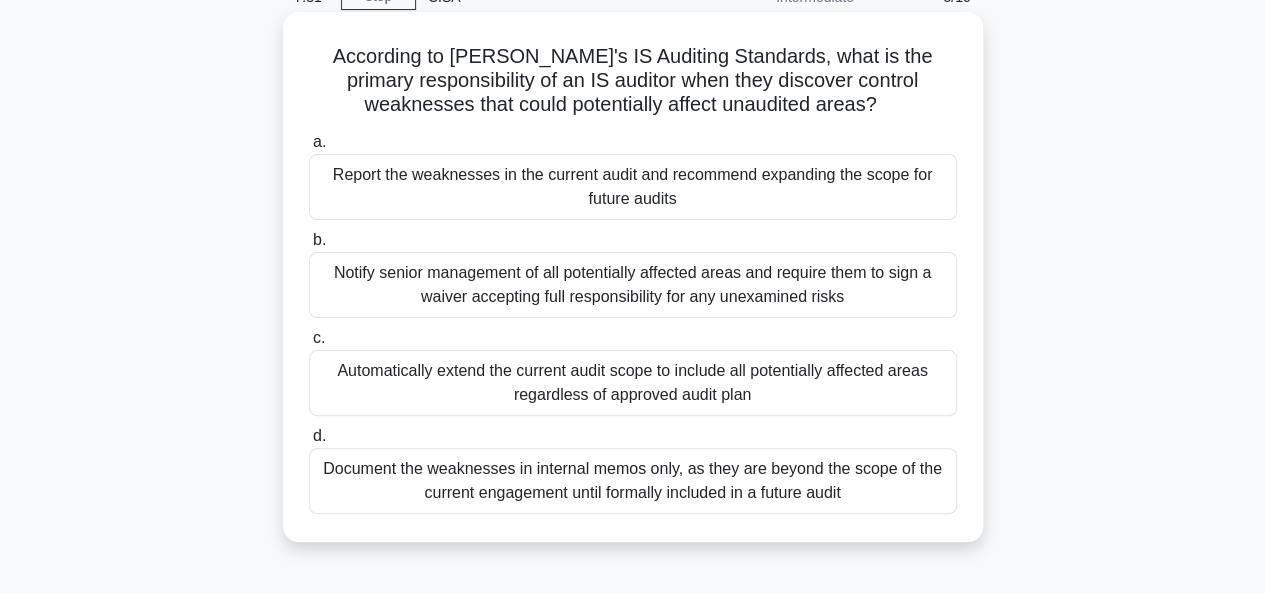 click on "Notify senior management of all potentially affected areas and require them to sign a waiver accepting full responsibility for any unexamined risks" at bounding box center (633, 285) 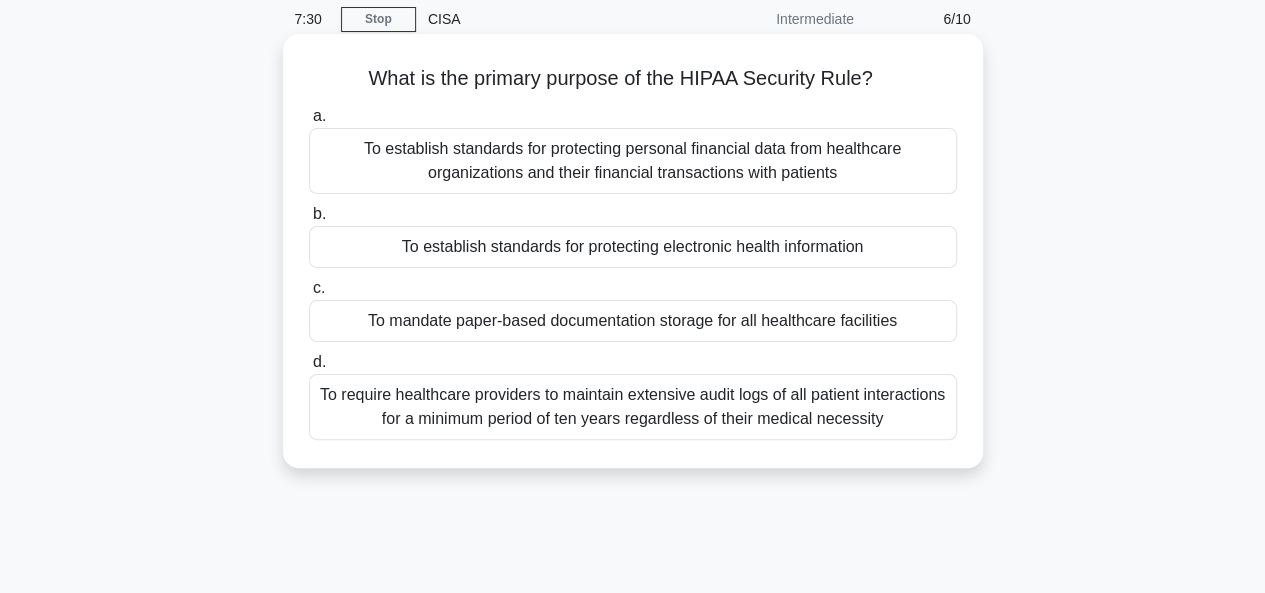 scroll, scrollTop: 0, scrollLeft: 0, axis: both 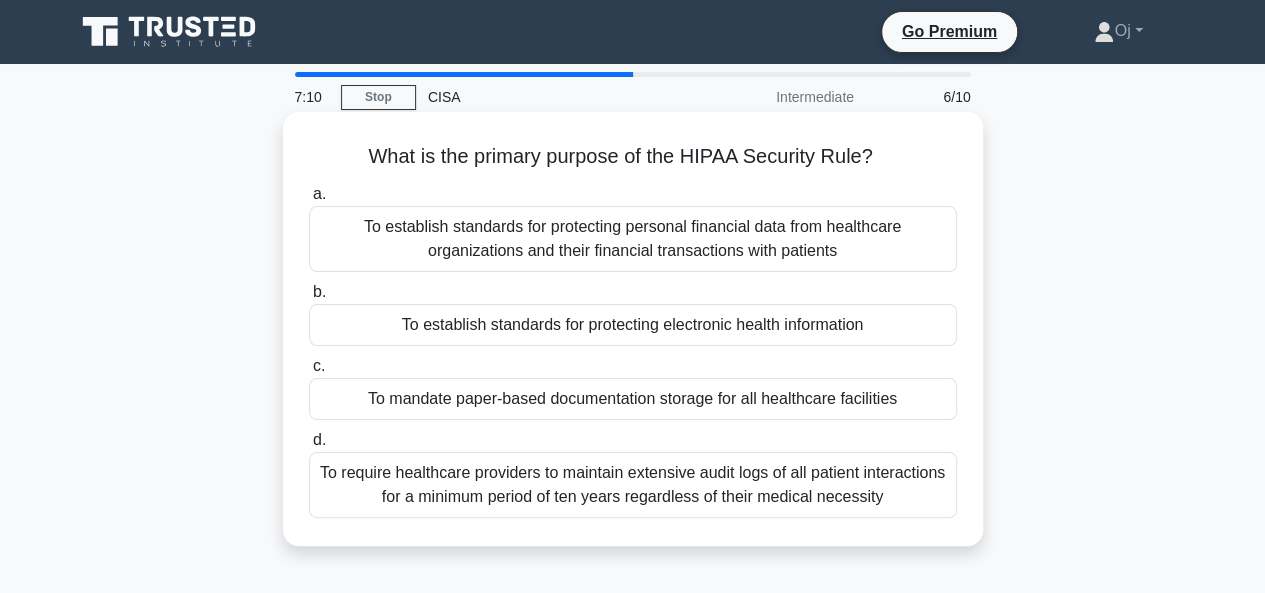 click on "To establish standards for protecting personal financial data from healthcare organizations and their financial transactions with patients" at bounding box center (633, 239) 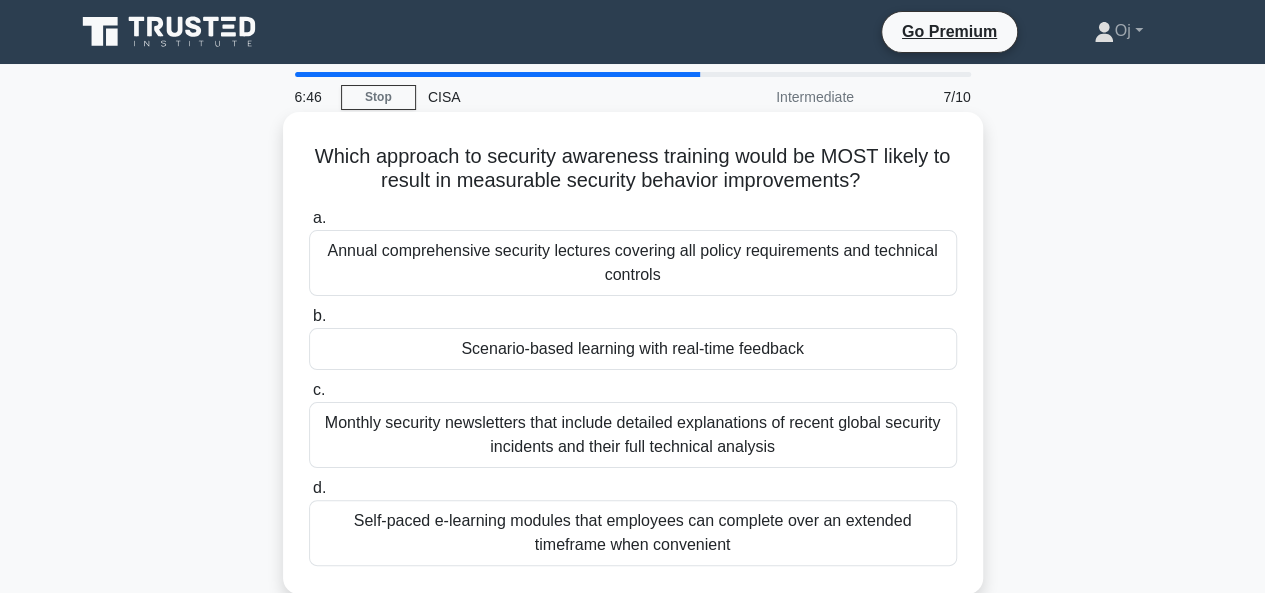 click on "Scenario-based learning with real-time feedback" at bounding box center (633, 349) 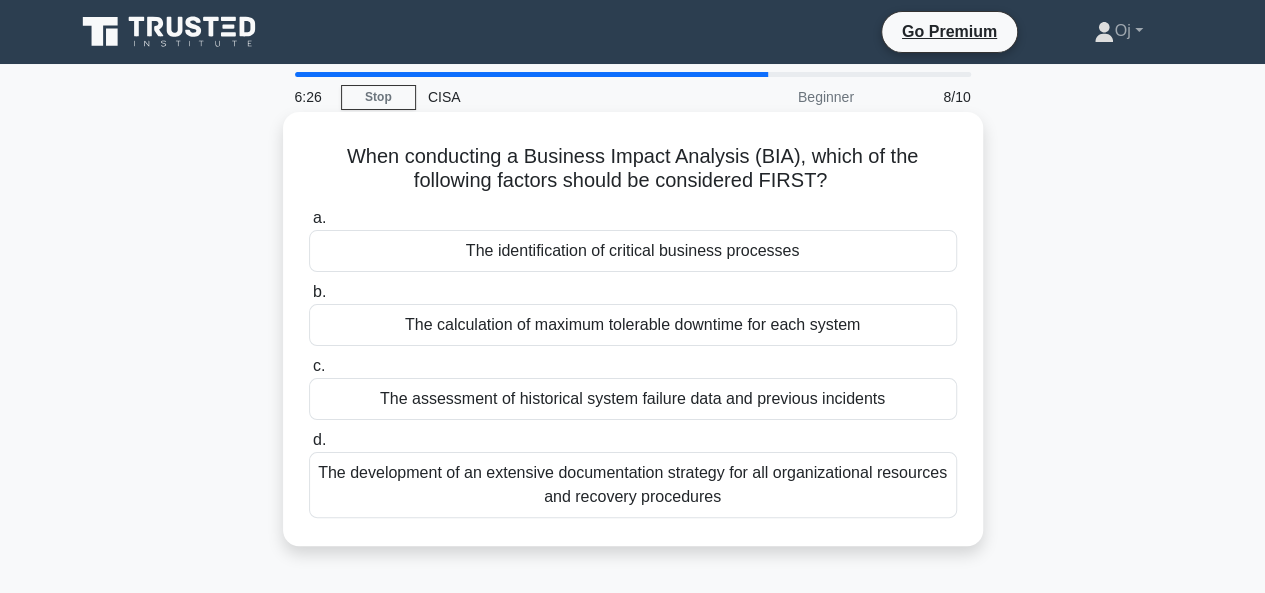click on "The identification of critical business processes" at bounding box center (633, 251) 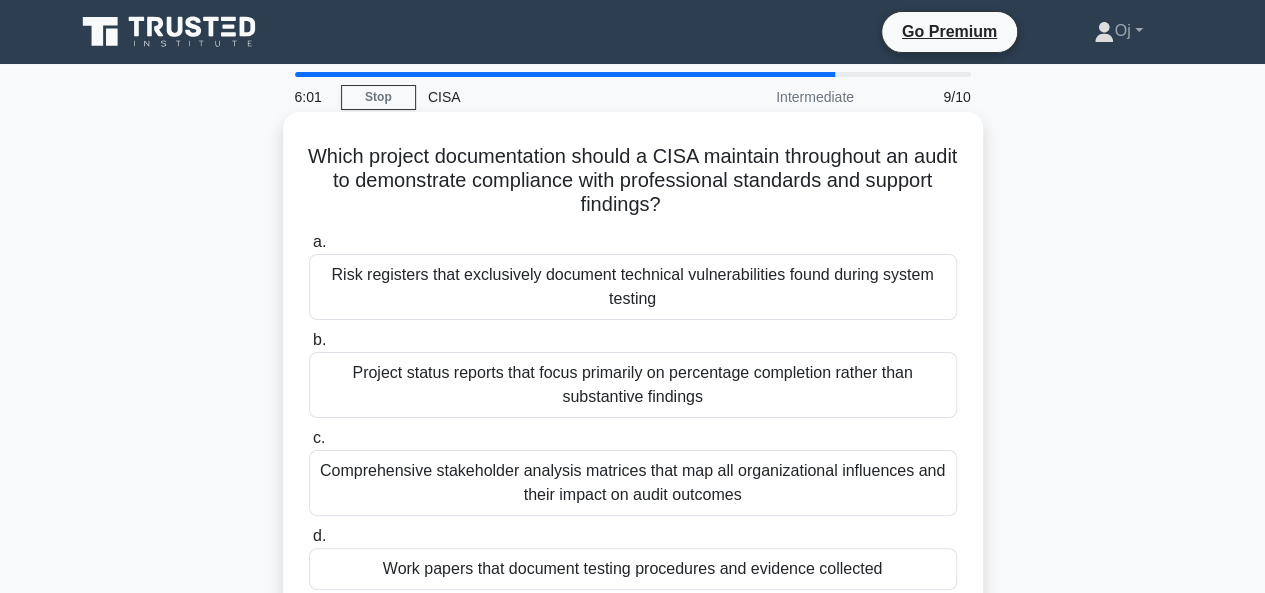 scroll, scrollTop: 100, scrollLeft: 0, axis: vertical 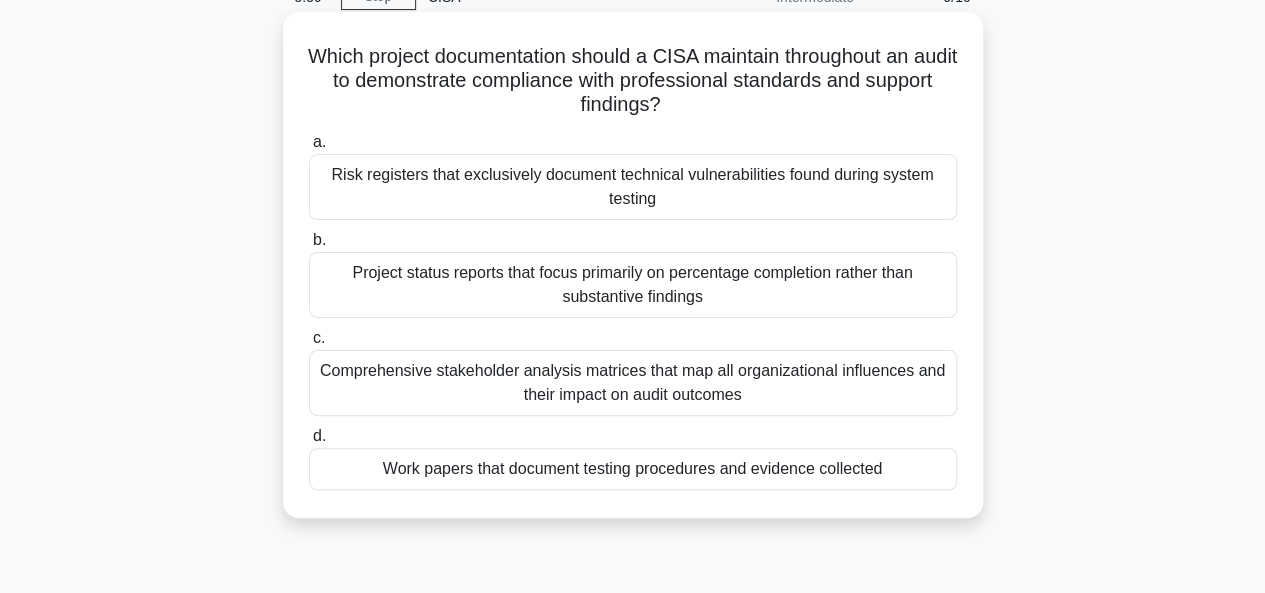 click on "Comprehensive stakeholder analysis matrices that map all organizational influences and their impact on audit outcomes" at bounding box center (633, 383) 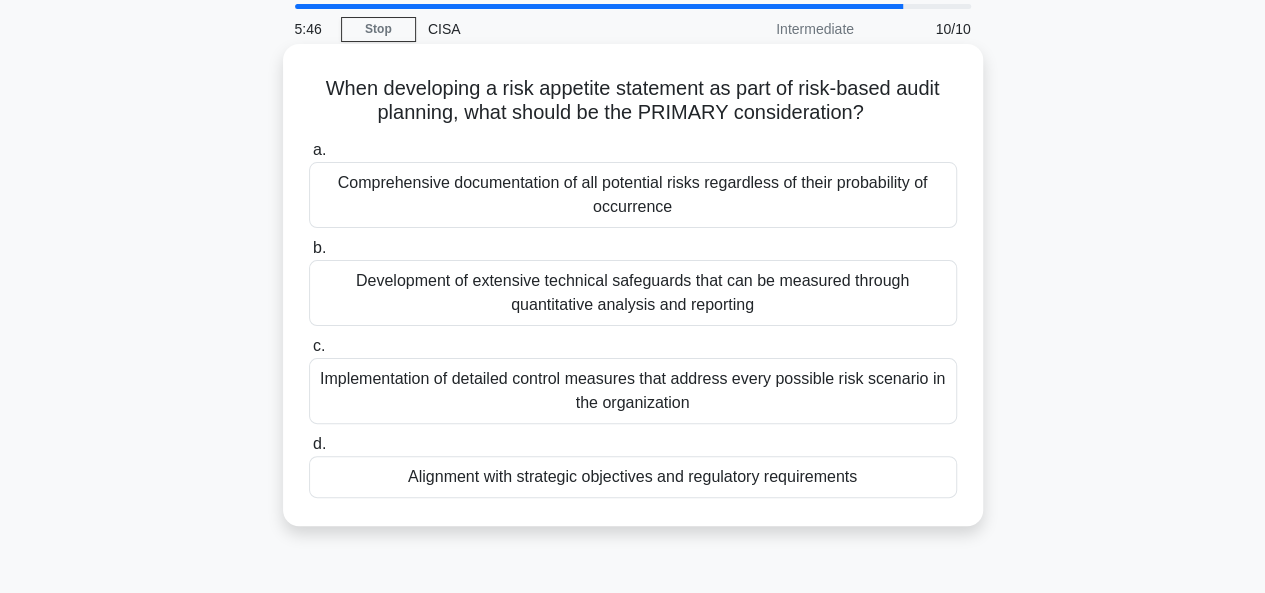 scroll, scrollTop: 100, scrollLeft: 0, axis: vertical 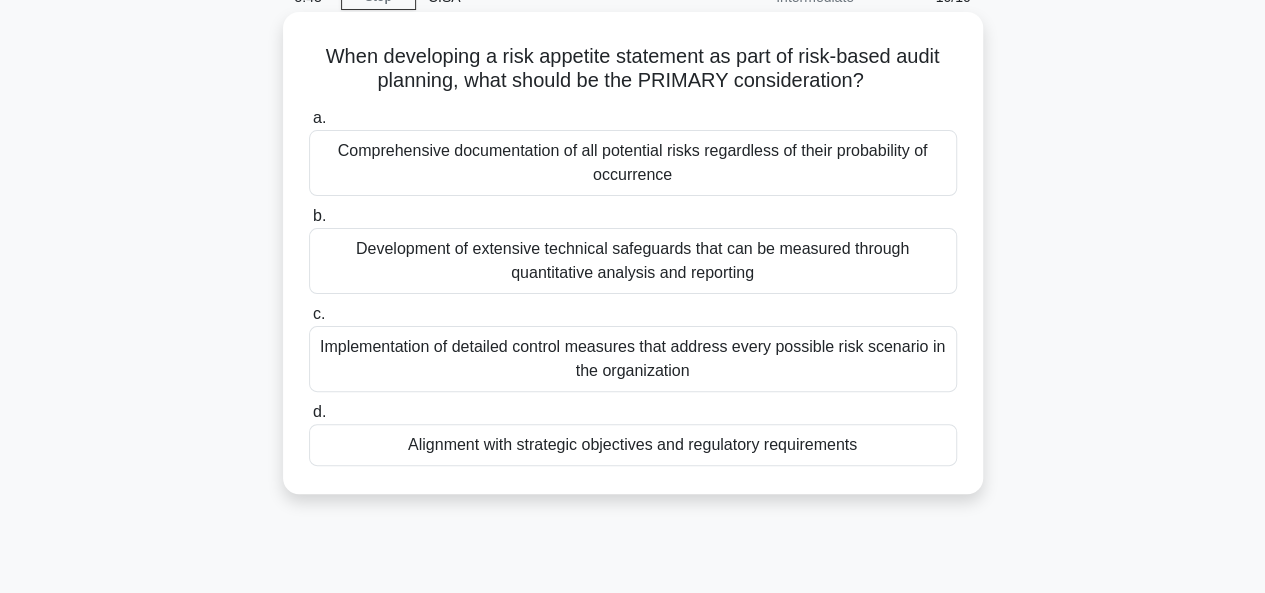 click on "Alignment with strategic objectives and regulatory requirements" at bounding box center [633, 445] 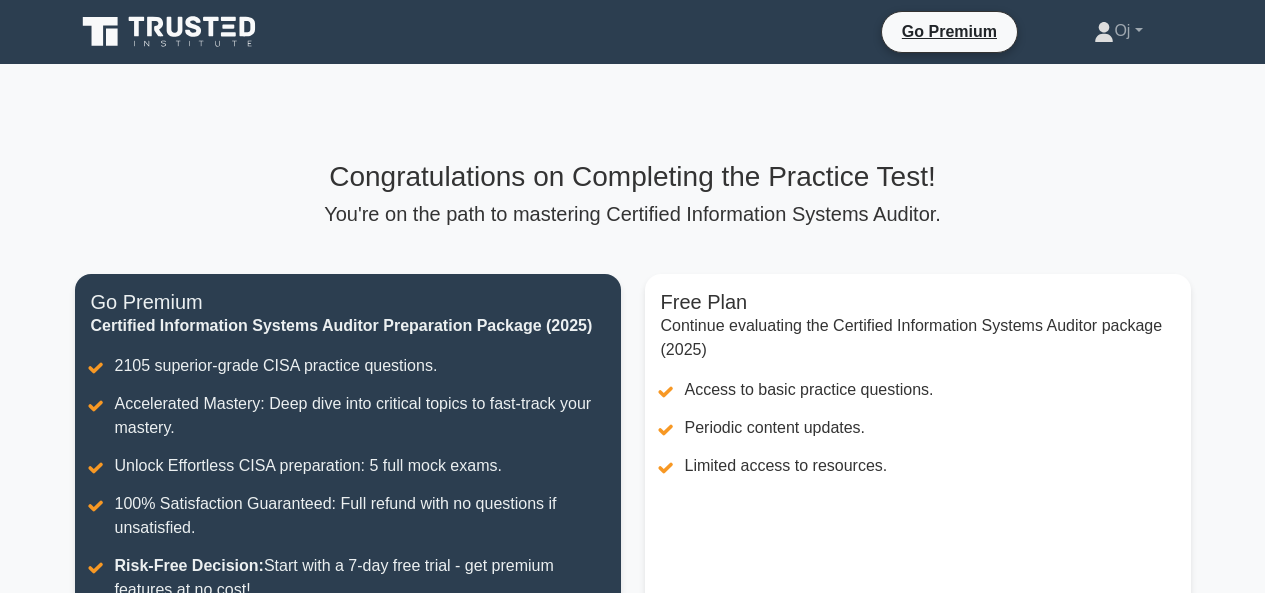 scroll, scrollTop: 0, scrollLeft: 0, axis: both 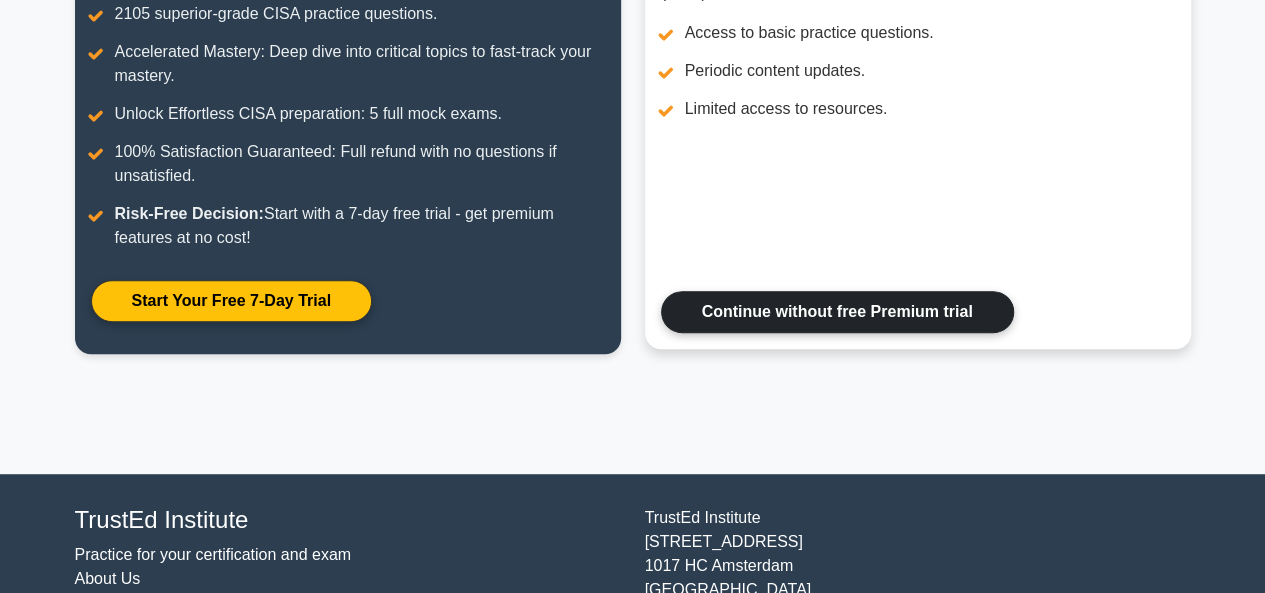 click on "Continue without free Premium trial" at bounding box center (837, 312) 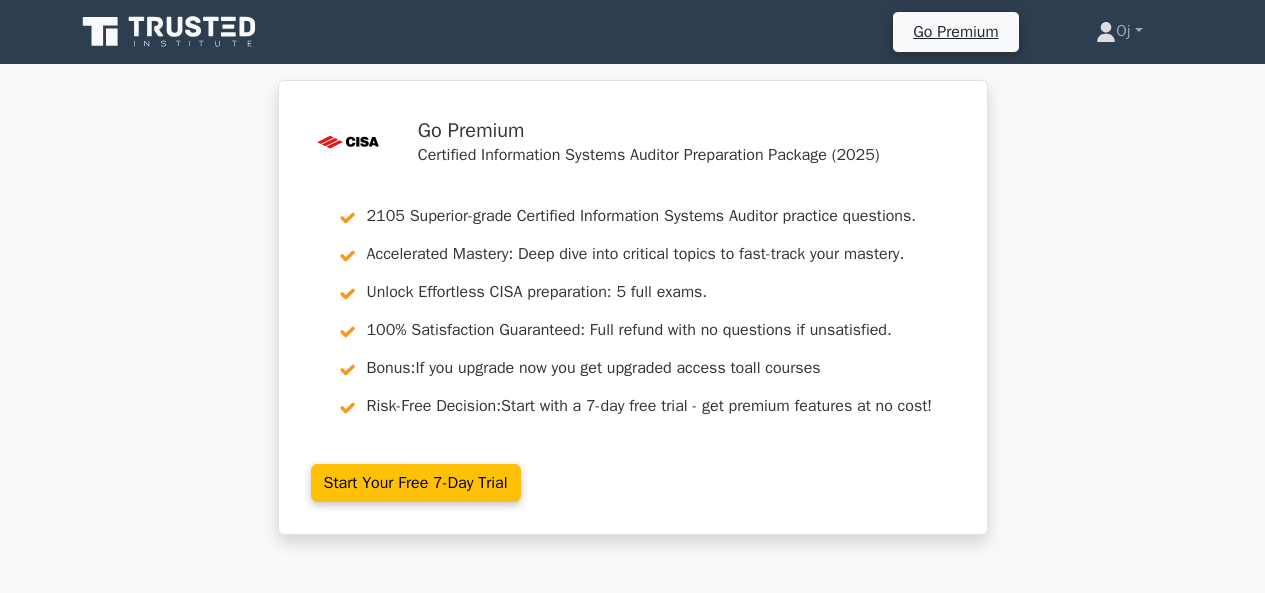 scroll, scrollTop: 0, scrollLeft: 0, axis: both 